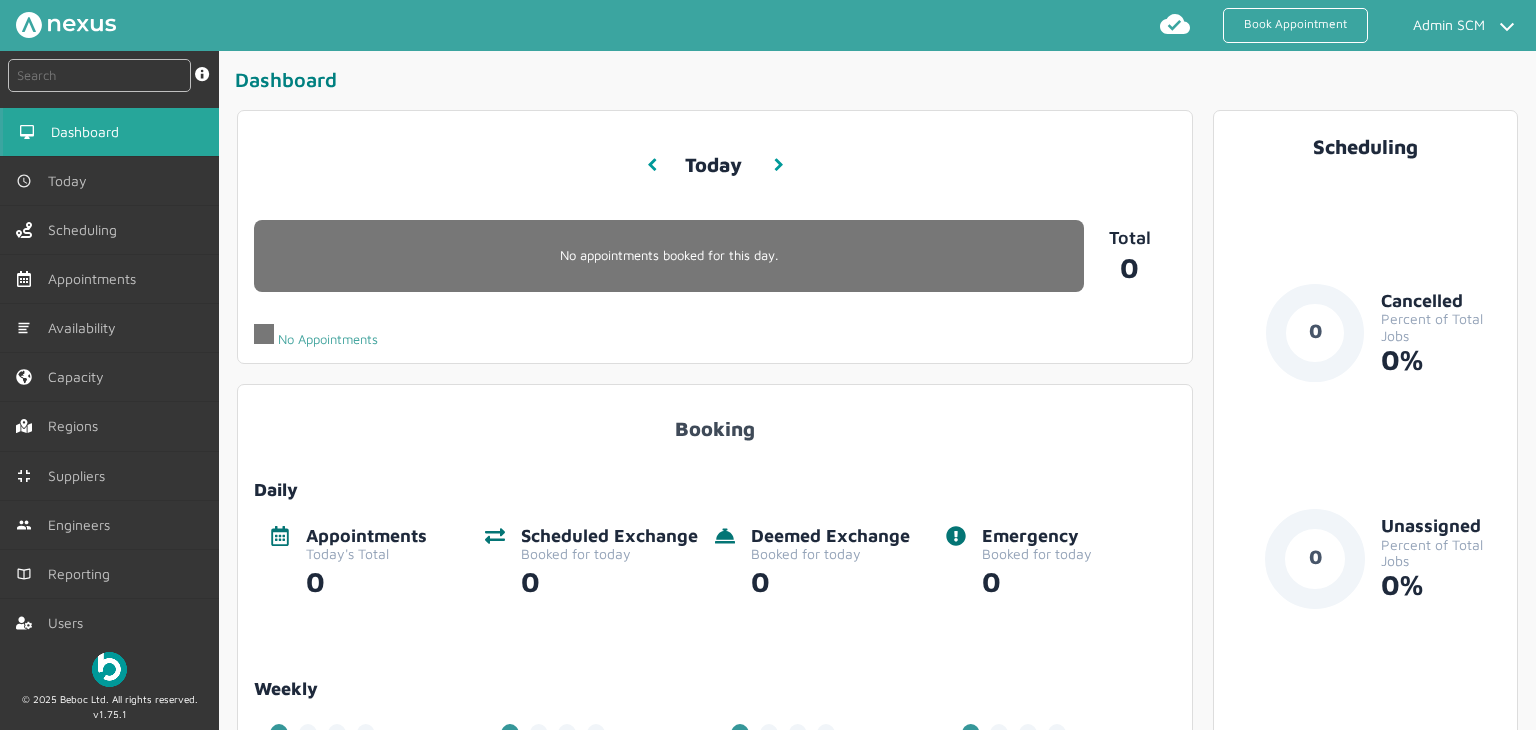 scroll, scrollTop: 0, scrollLeft: 0, axis: both 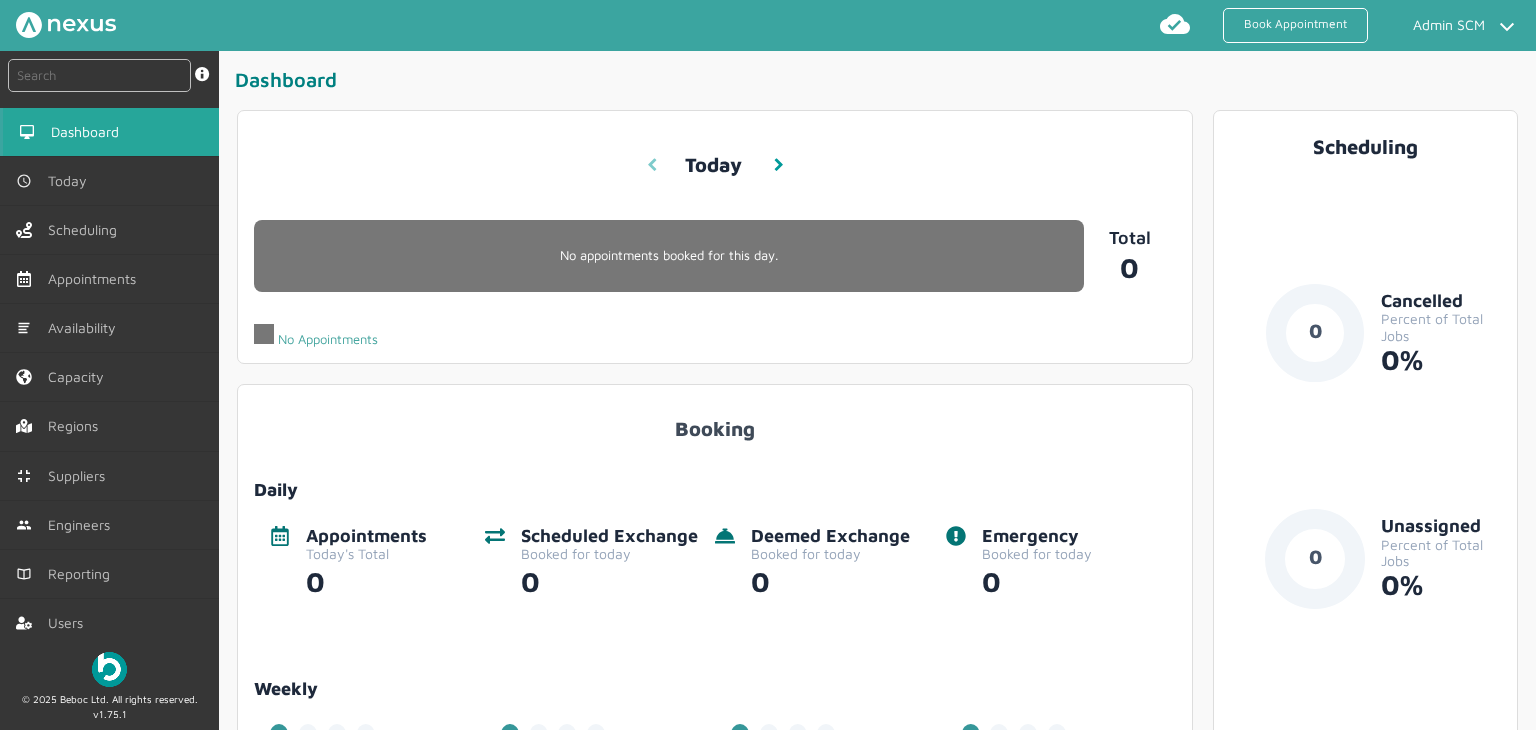 click 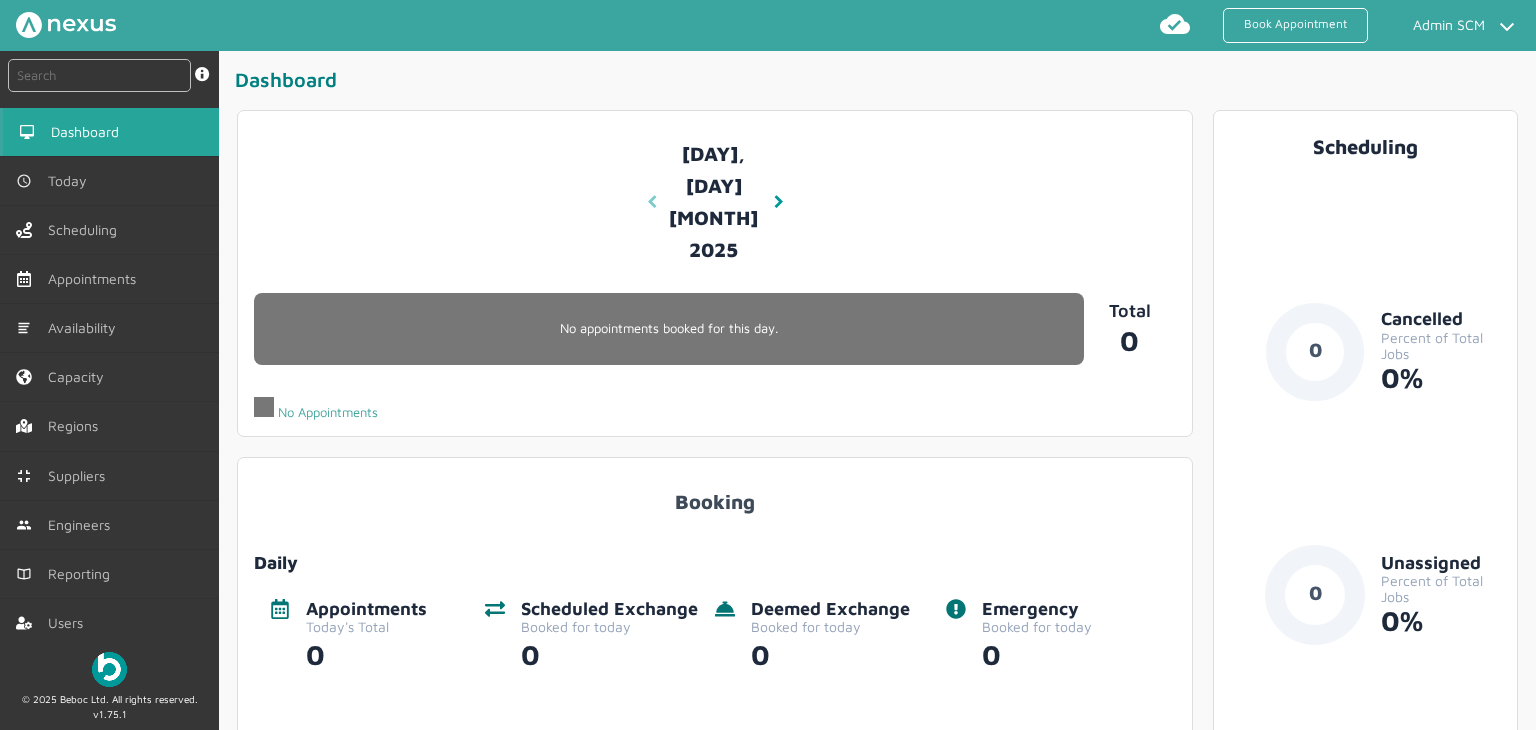 click 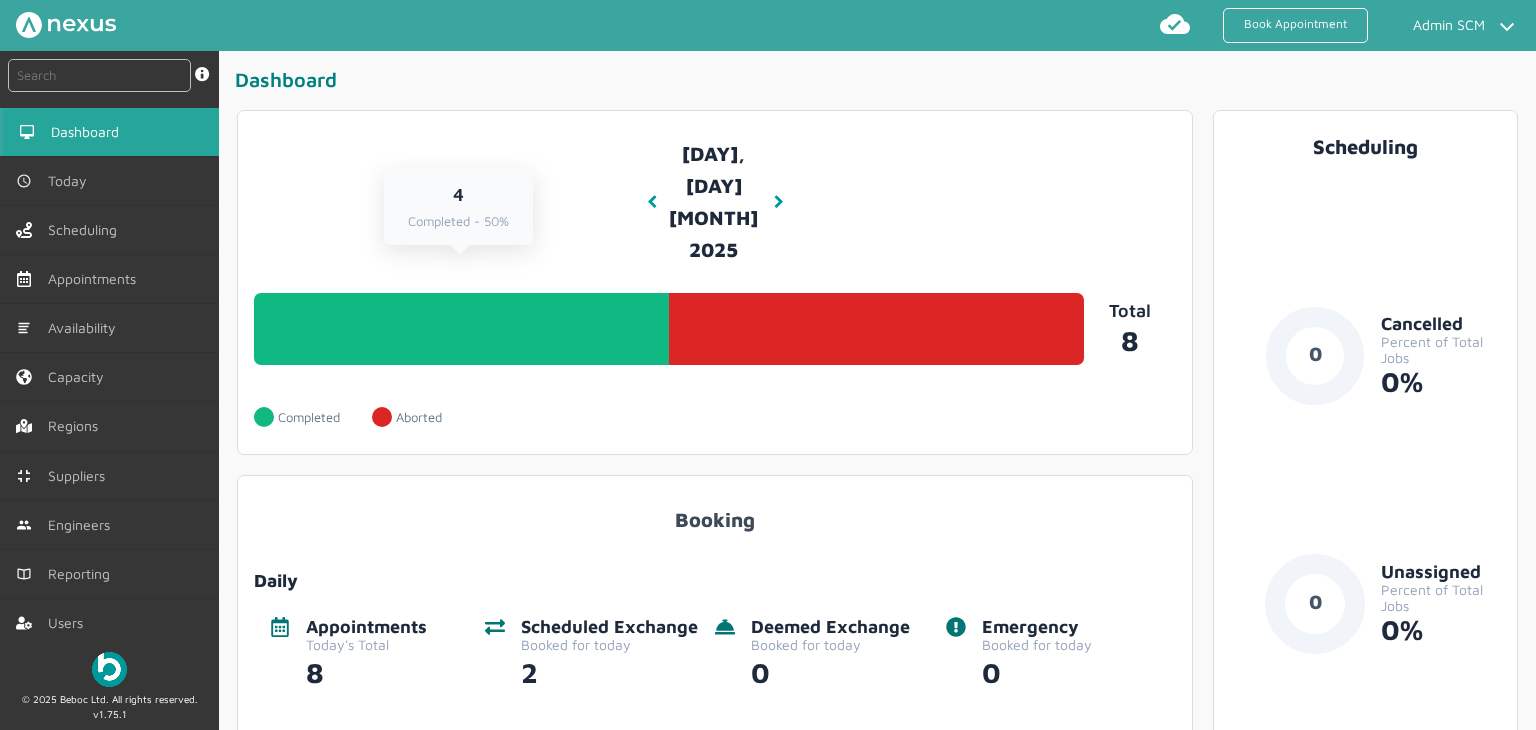 click on "4 Completed - 50%" 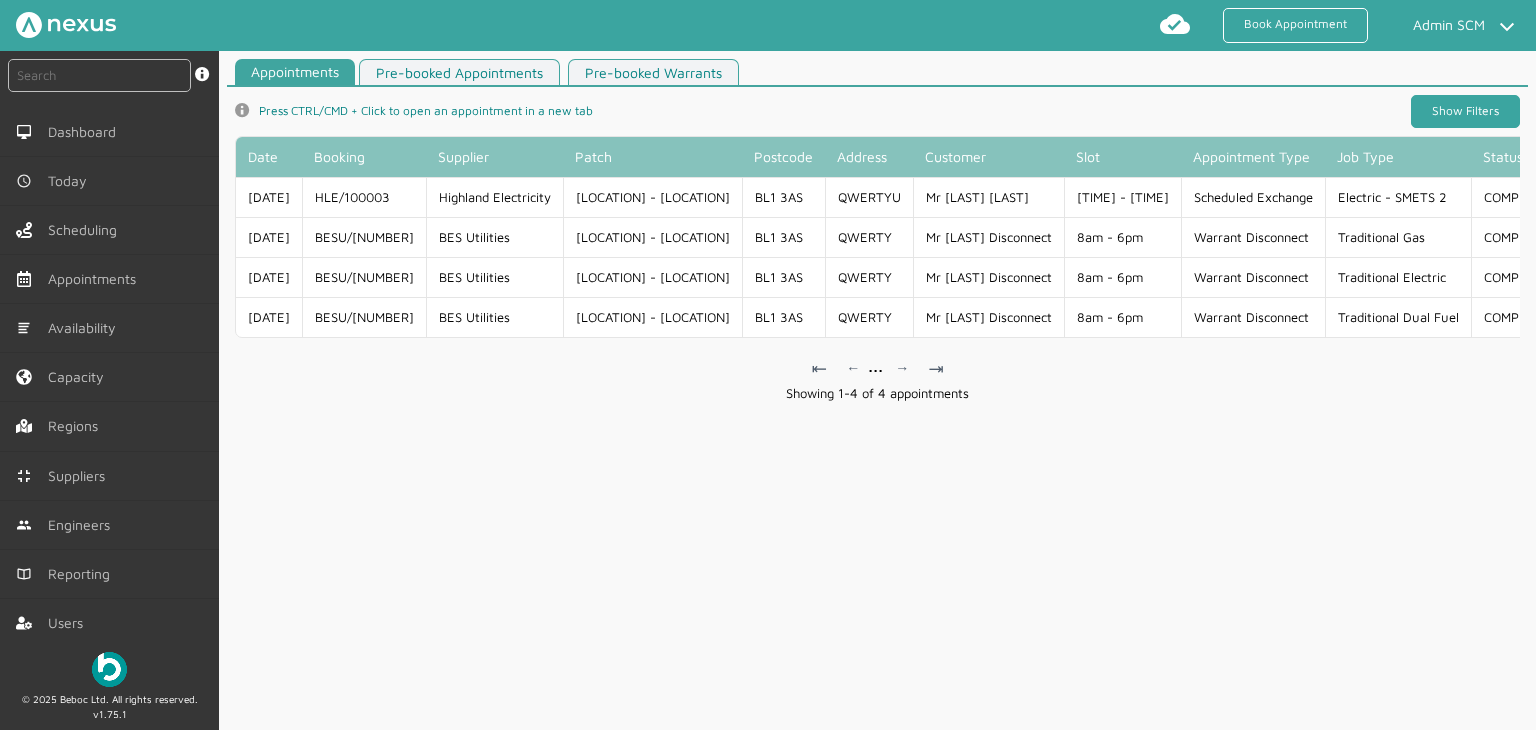 click on "Show Filters" 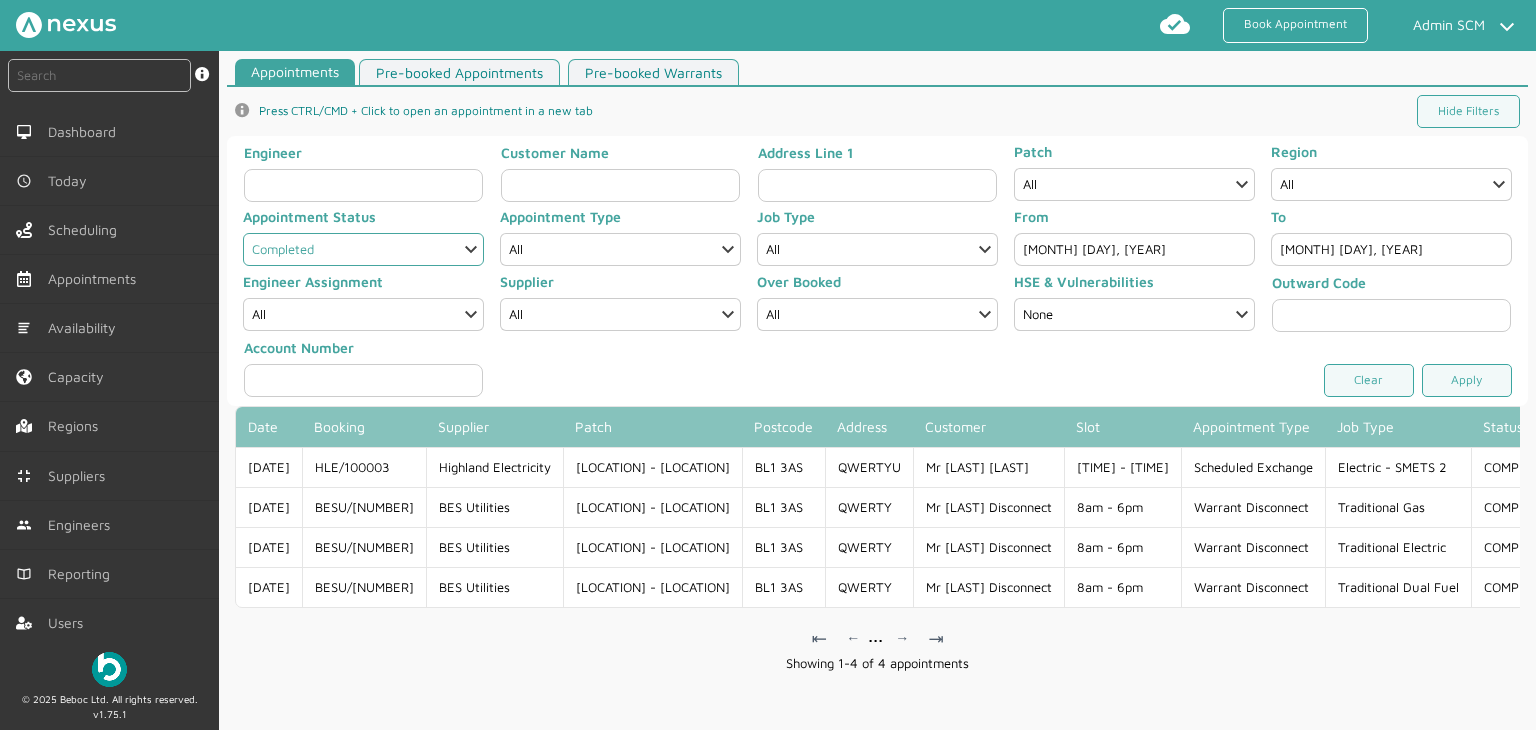 click on "All  Completed   Started   On Site   On Route   Aborted   Booked   Paused   Cancelled" 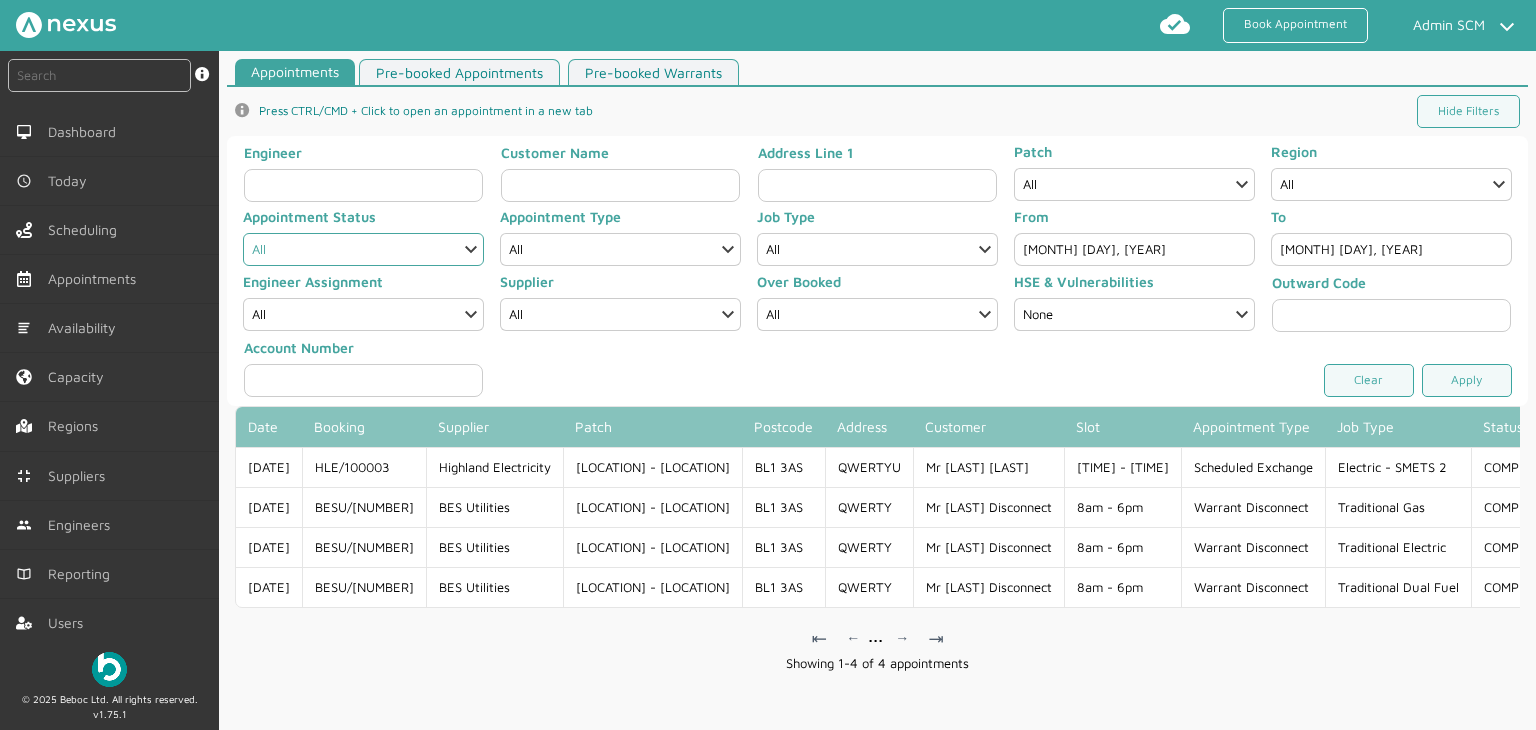 click on "All  Completed   Started   On Site   On Route   Aborted   Booked   Paused   Cancelled" 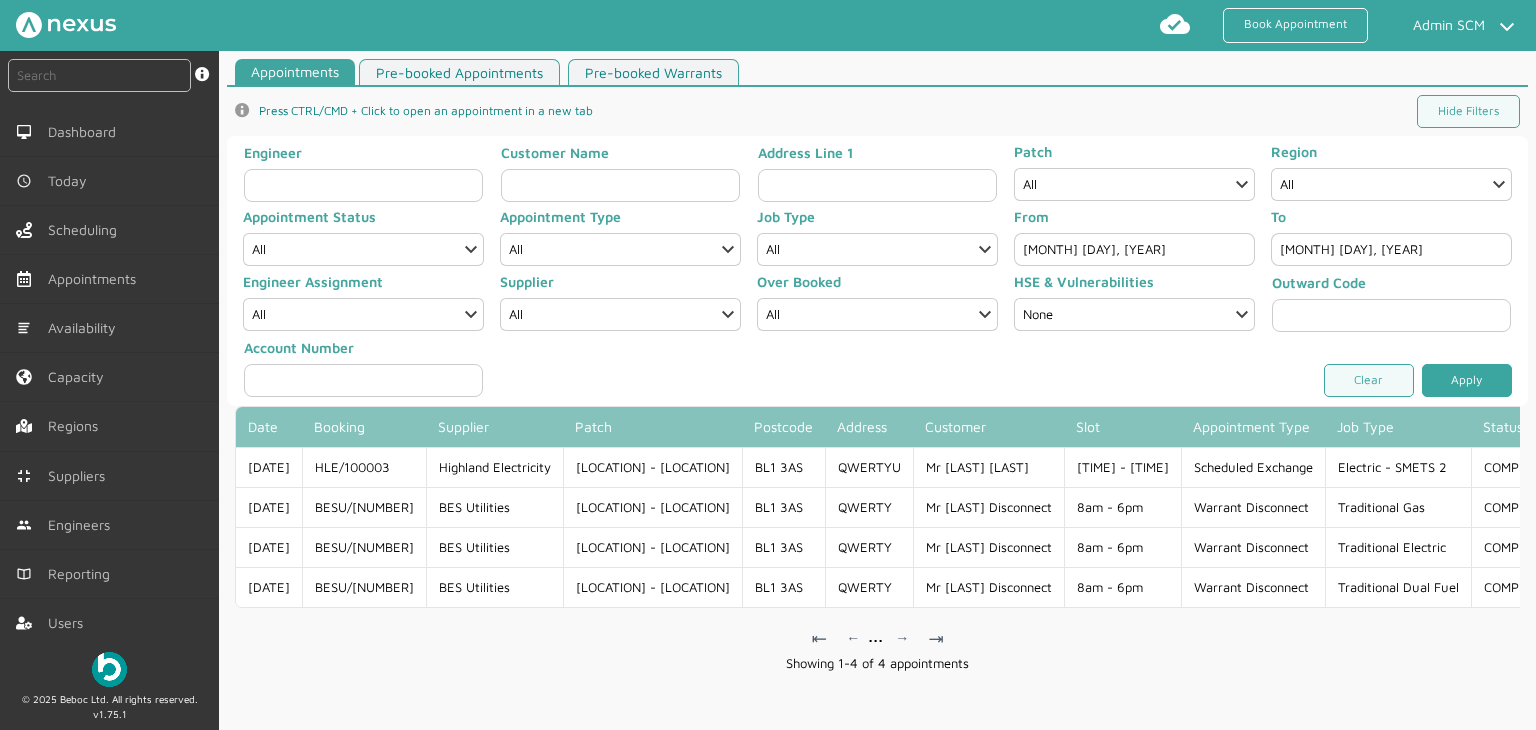 click on "Apply" 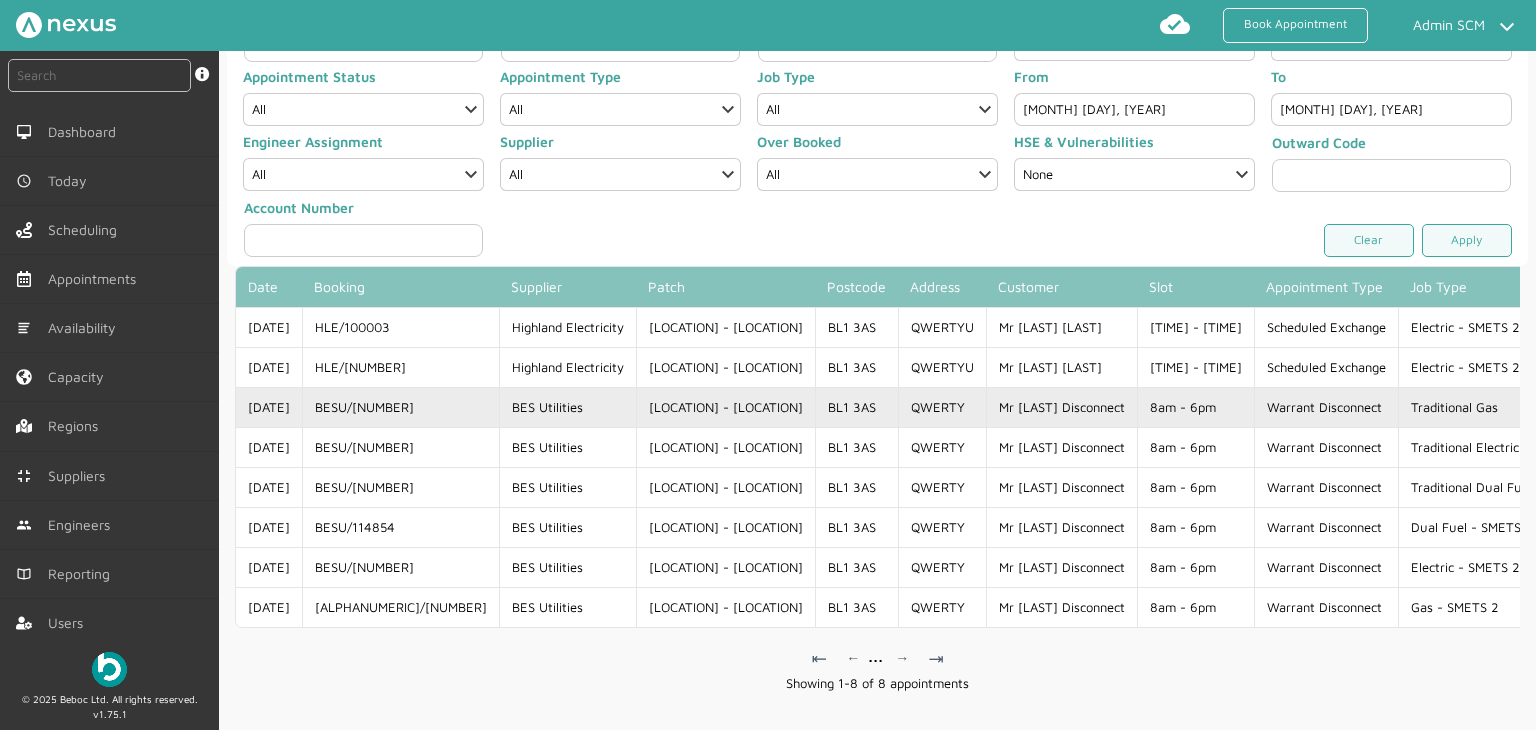 scroll, scrollTop: 174, scrollLeft: 0, axis: vertical 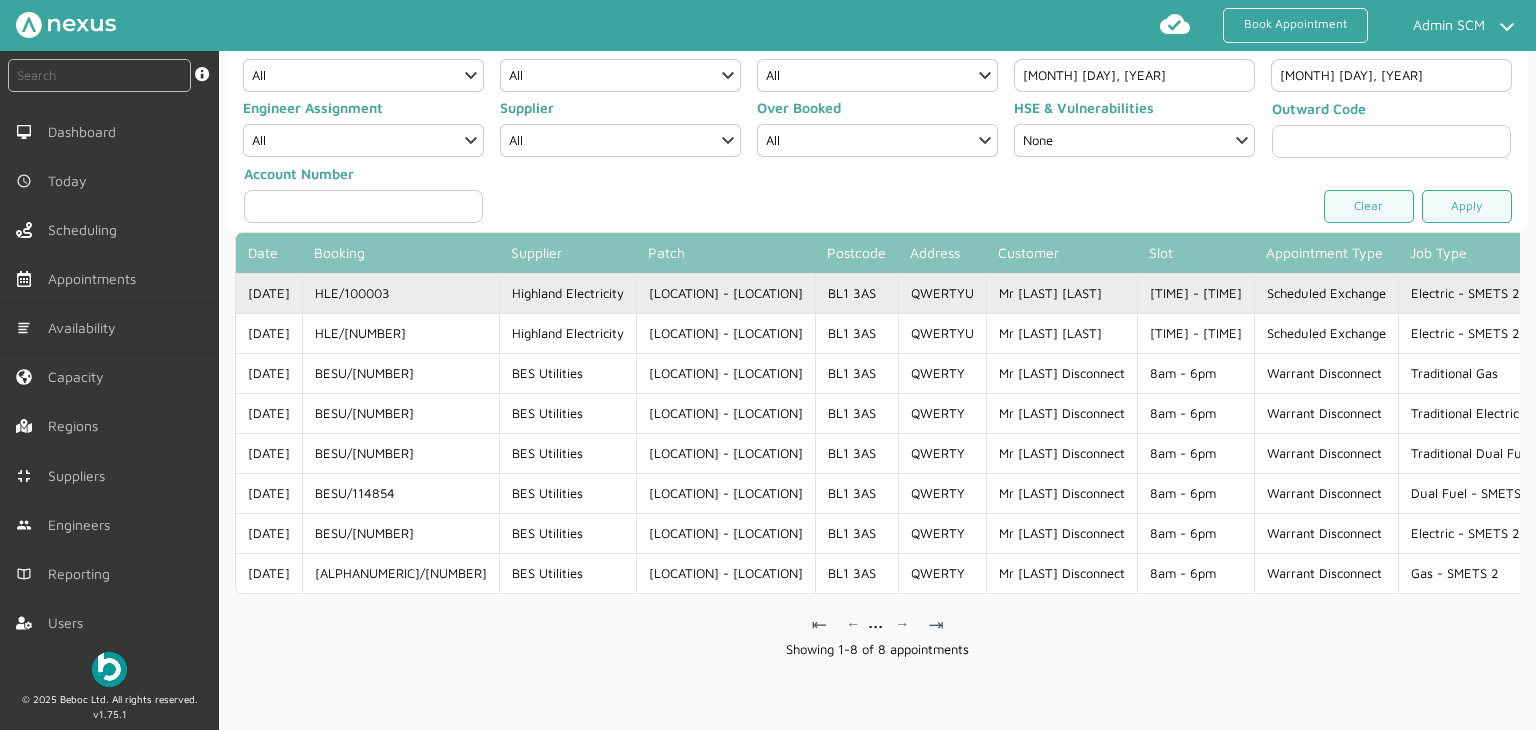 click on "Scheduled Exchange" 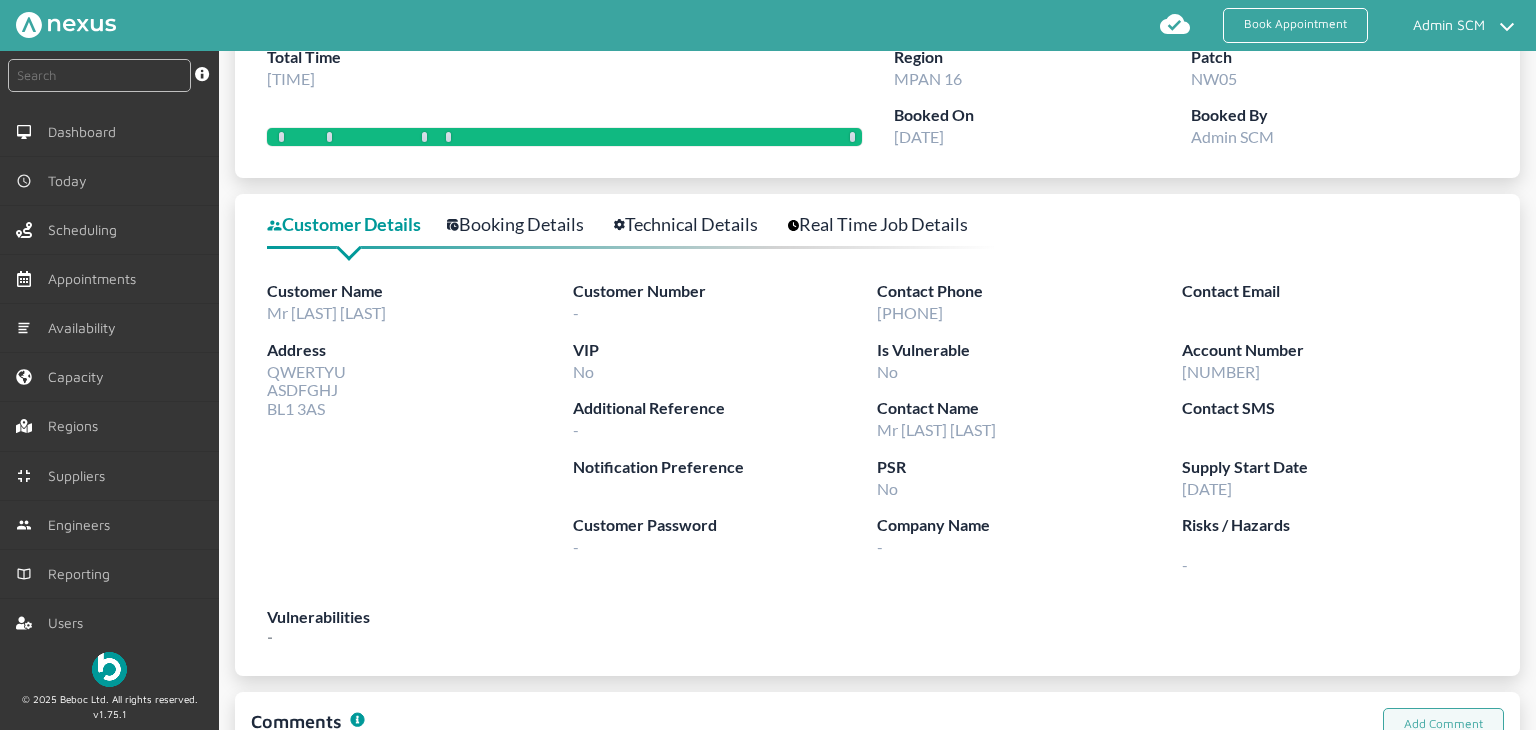scroll, scrollTop: 0, scrollLeft: 0, axis: both 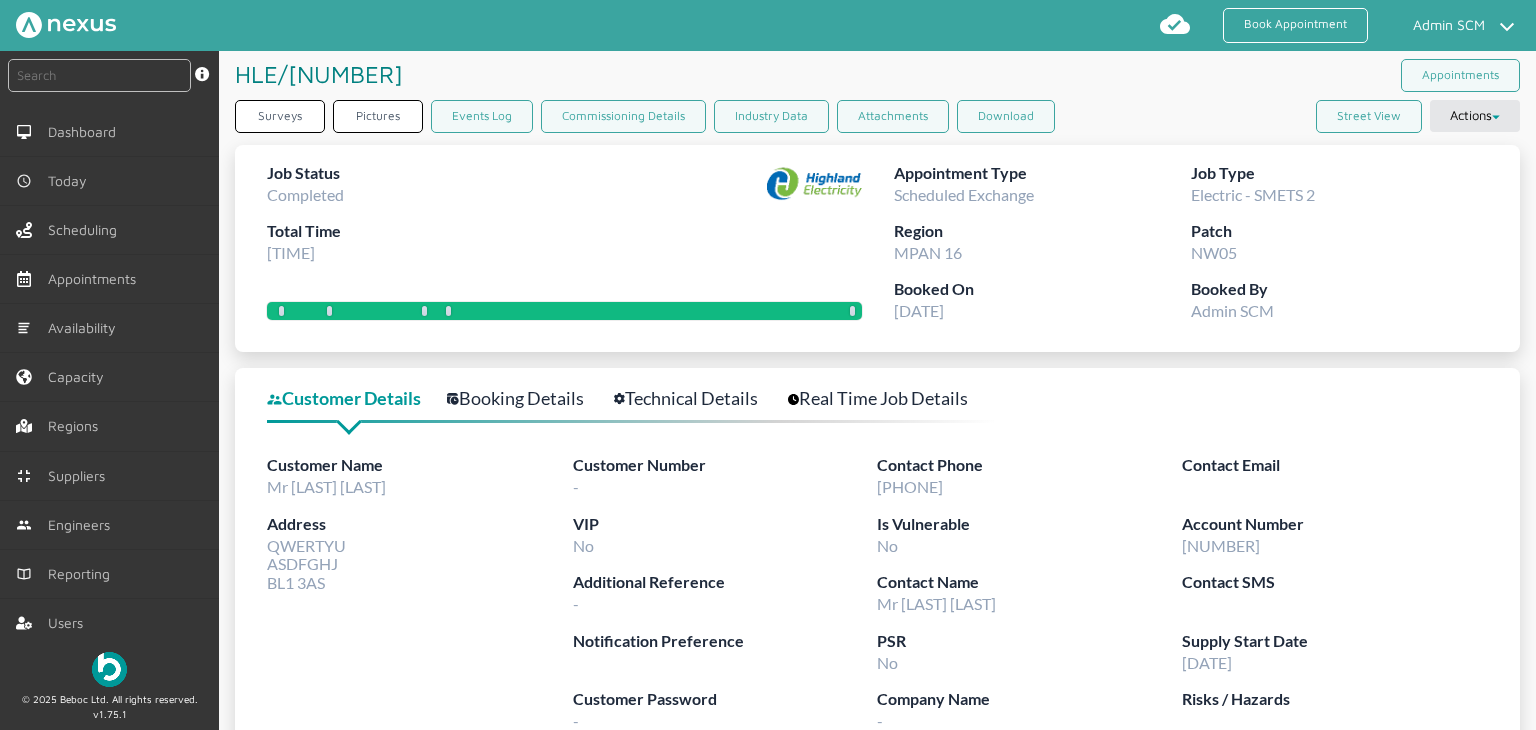 select on "1: COMPLETED" 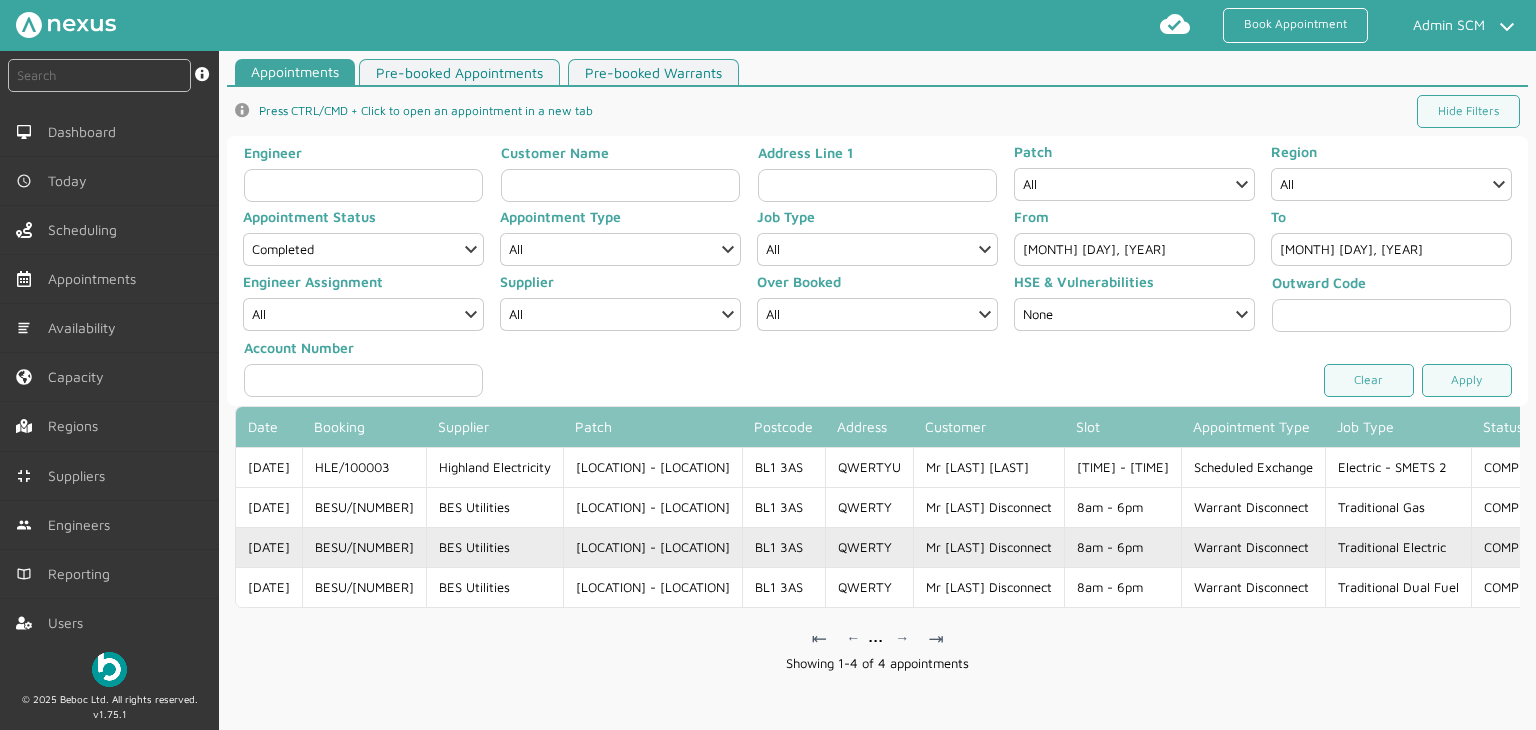 click on "Mr [LAST] Disconnect" 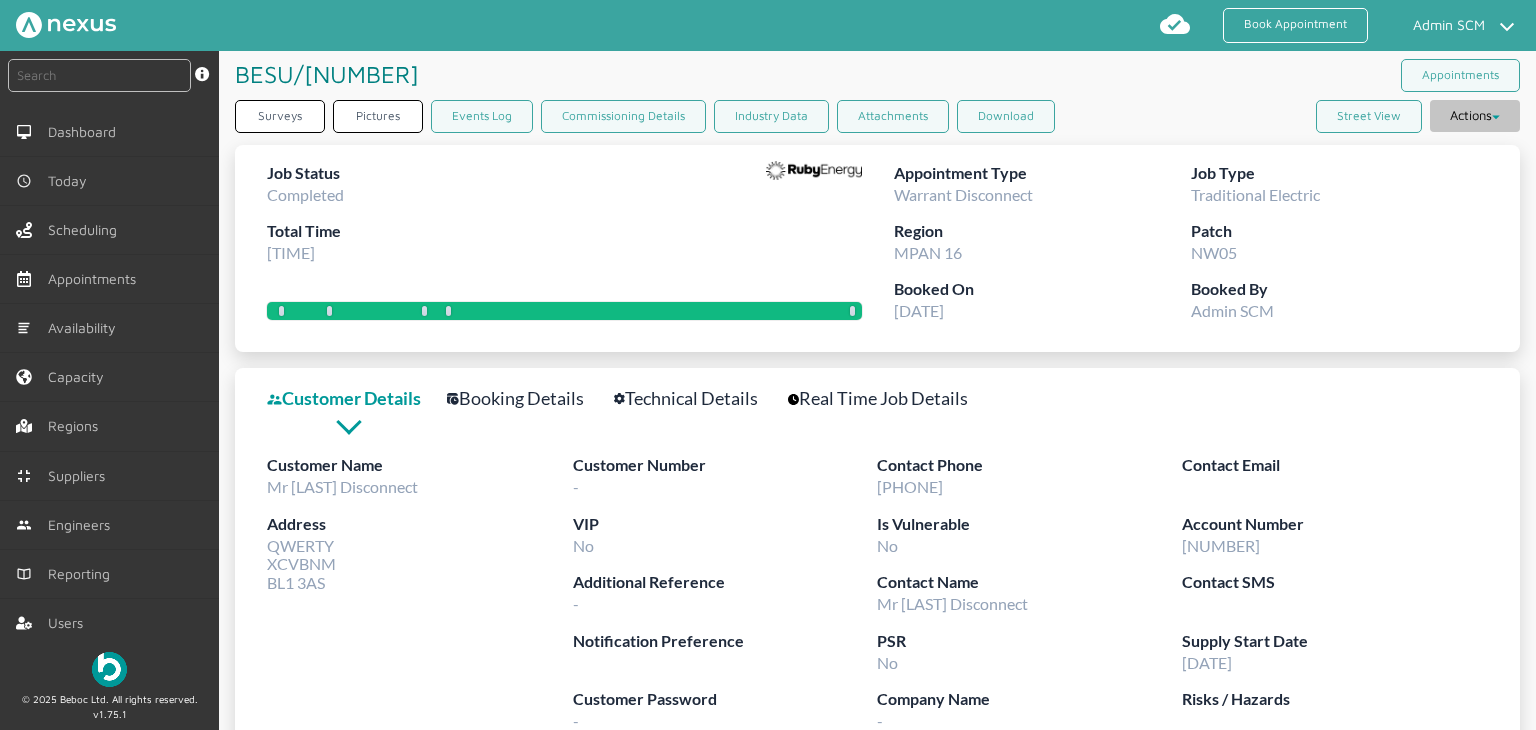 click on "Actions" 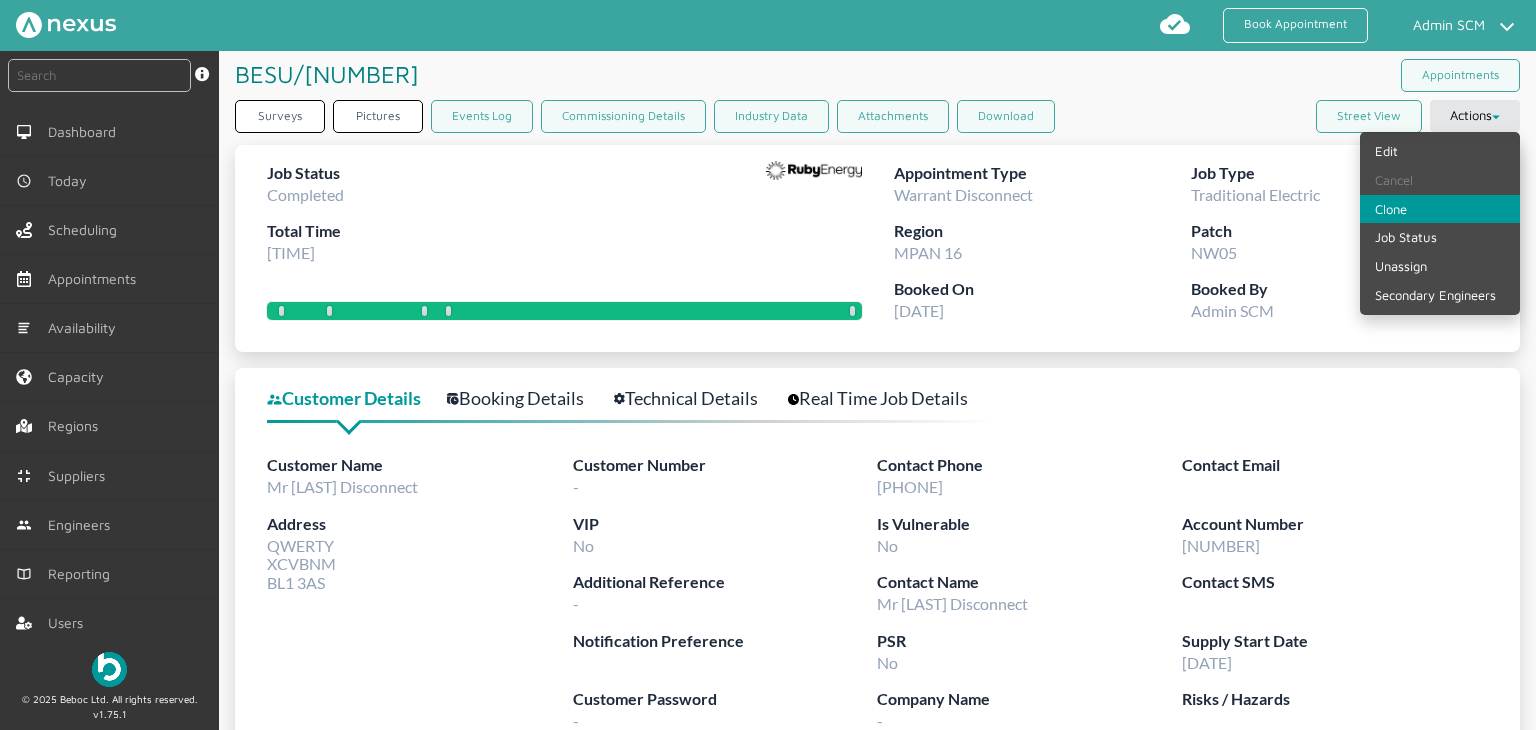 click on "Clone" 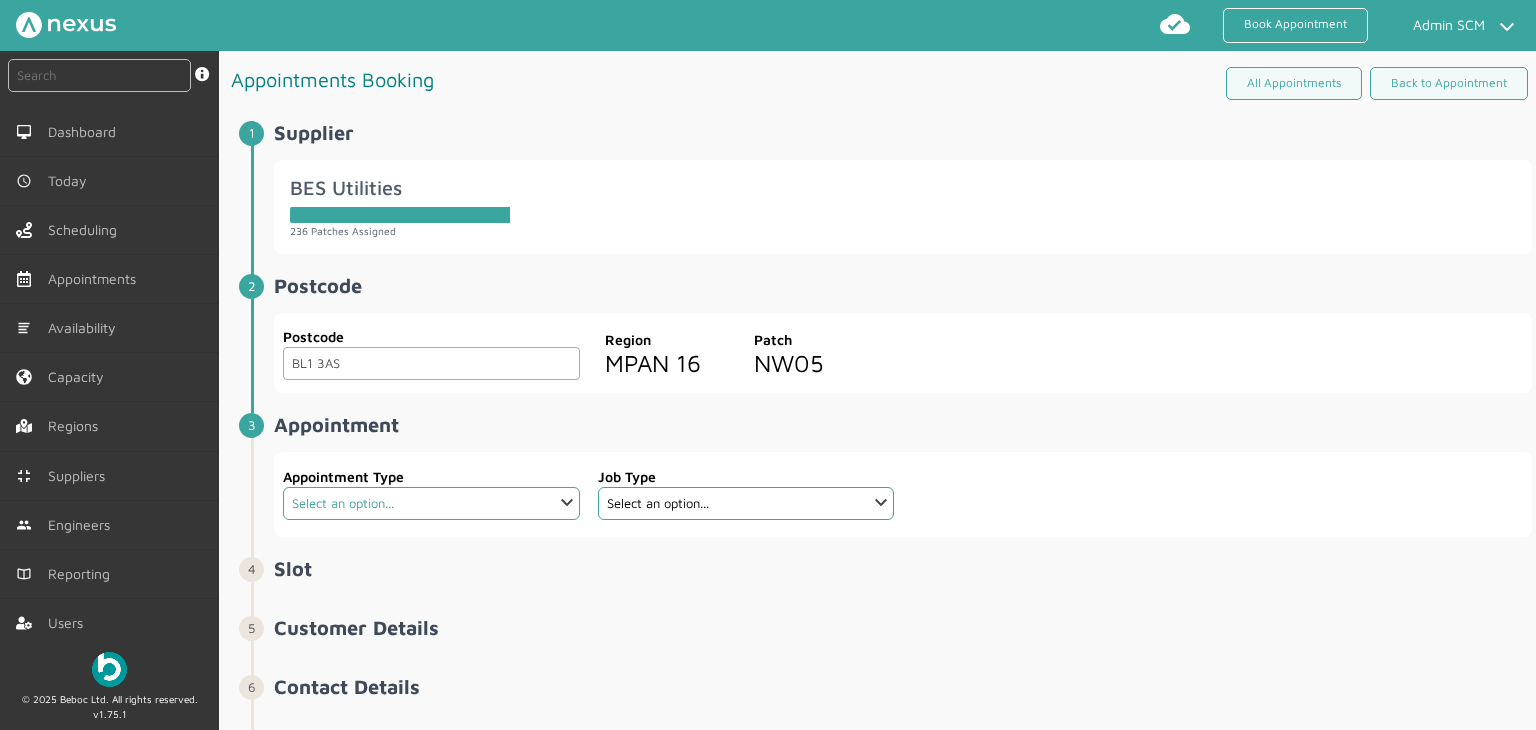 click on "Select an option... Additional Work Check Meter Electric Vehicle Emergency Exchange Emergency Investigation Emergency New Connection Half Hourly Metering Meter Removal New Connection Proactive Exchange Proactive Investigation Proactive Recommission Scheduled Exchange Scheduled Investigation Scheduled Recommission Site Investigation Site Survey Warrant Warrant Disconnect Warrant Officer" 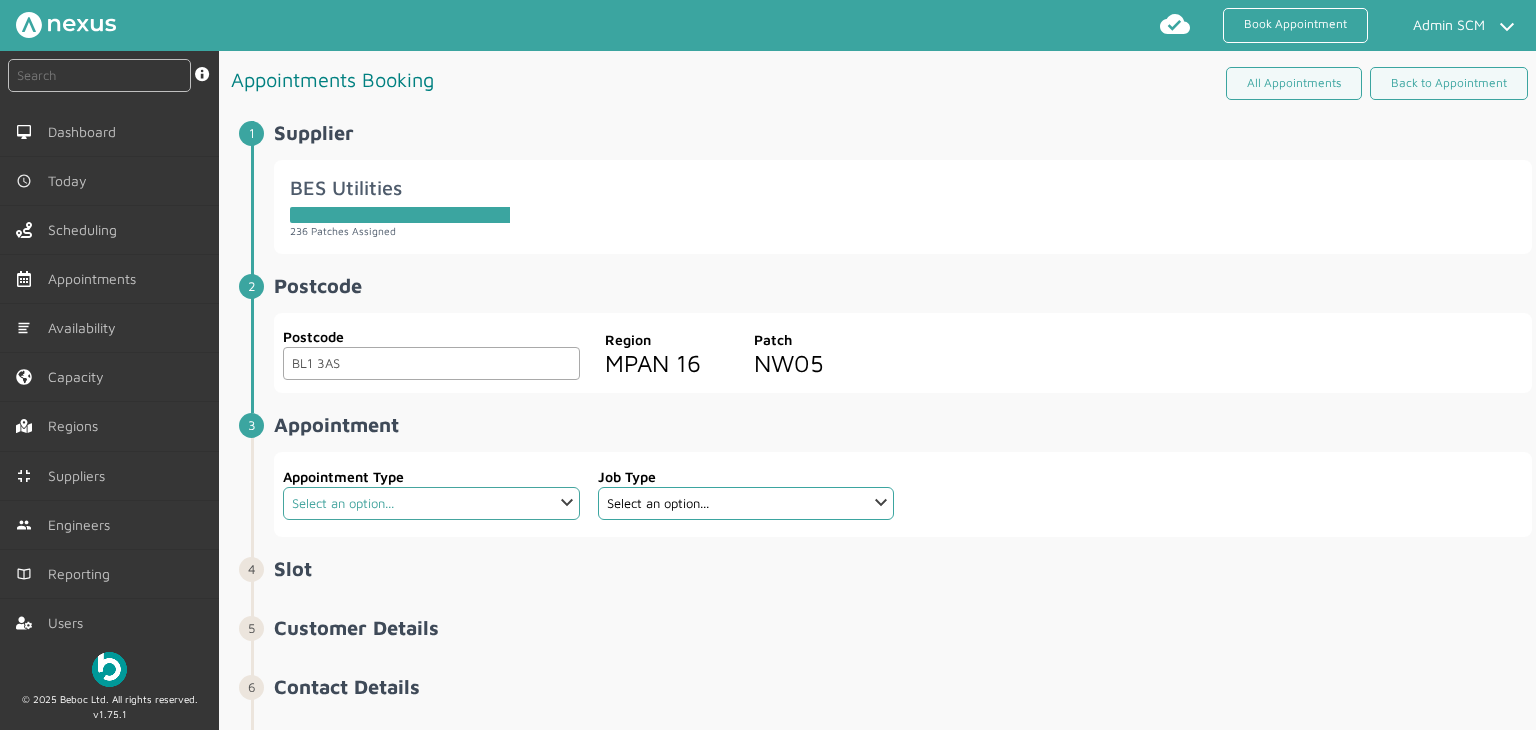 click on "Select an option... Additional Work Check Meter Electric Vehicle Emergency Exchange Emergency Investigation Emergency New Connection Half Hourly Metering Meter Removal New Connection Proactive Exchange Proactive Investigation Proactive Recommission Scheduled Exchange Scheduled Investigation Scheduled Recommission Site Investigation Site Survey Warrant Warrant Disconnect Warrant Officer" 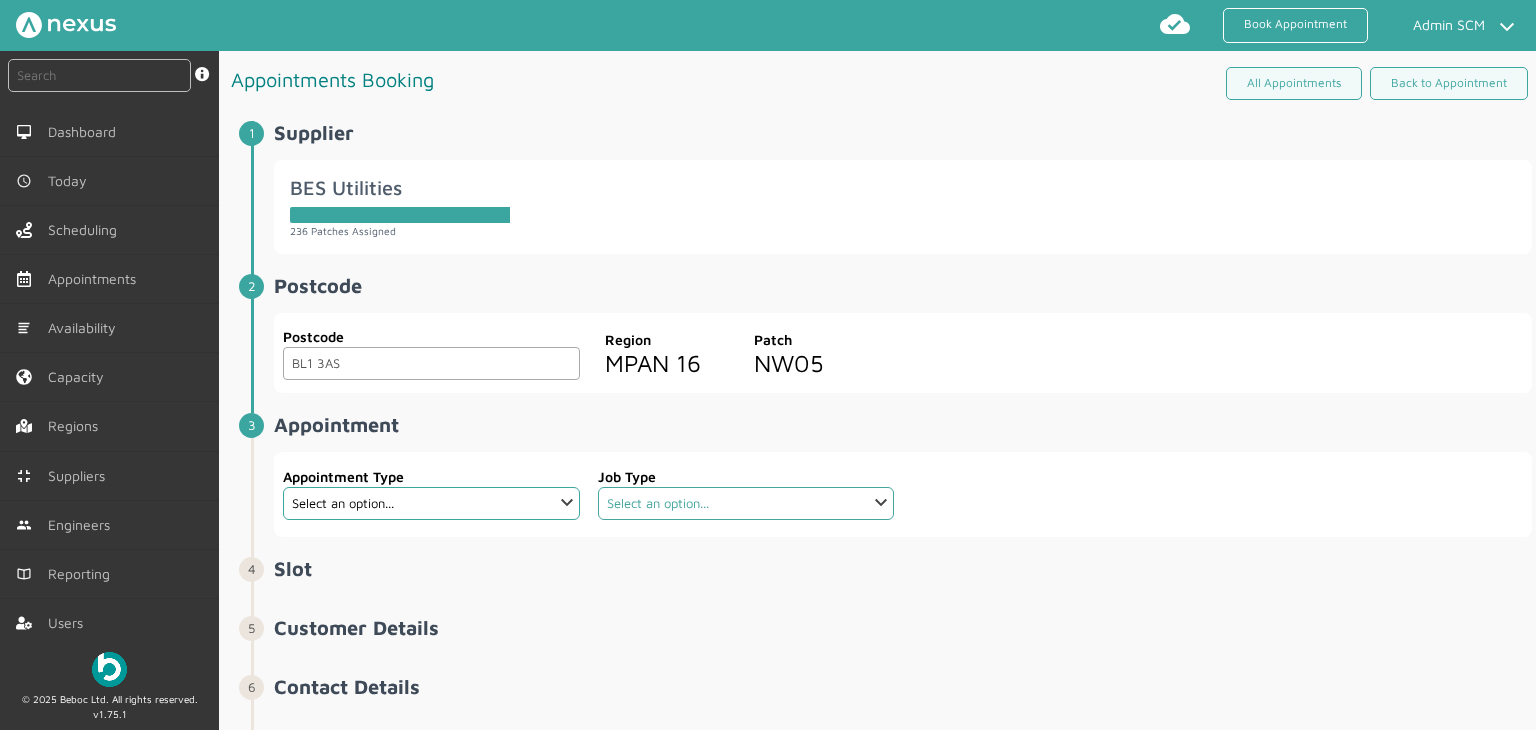 click on "Select an option... Dual Fuel - SMETS 2 Electric - SMETS 2 Gas - SMETS 2 Traditional Dual Fuel Traditional Electric Traditional Gas" 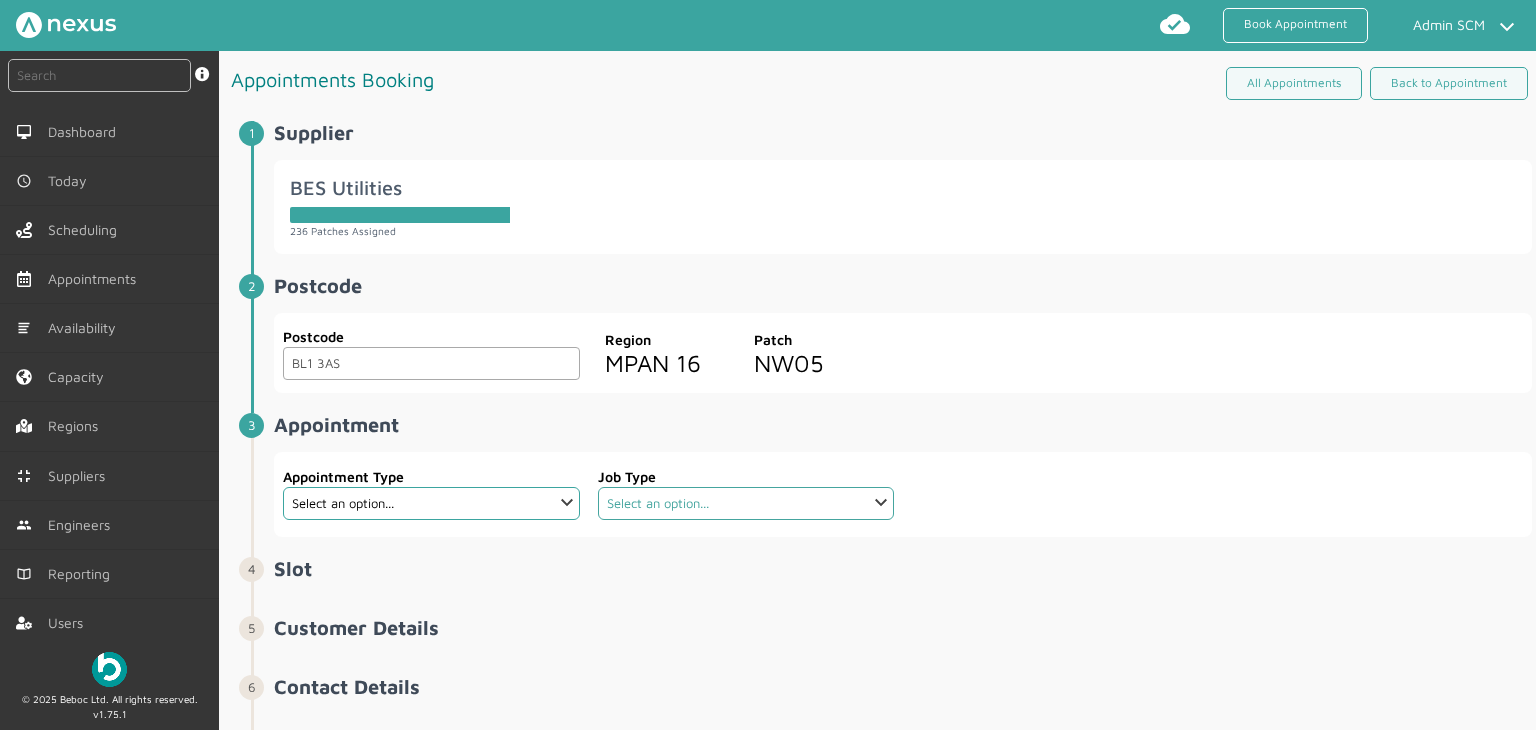 select on "1: [ALPHANUMERIC]" 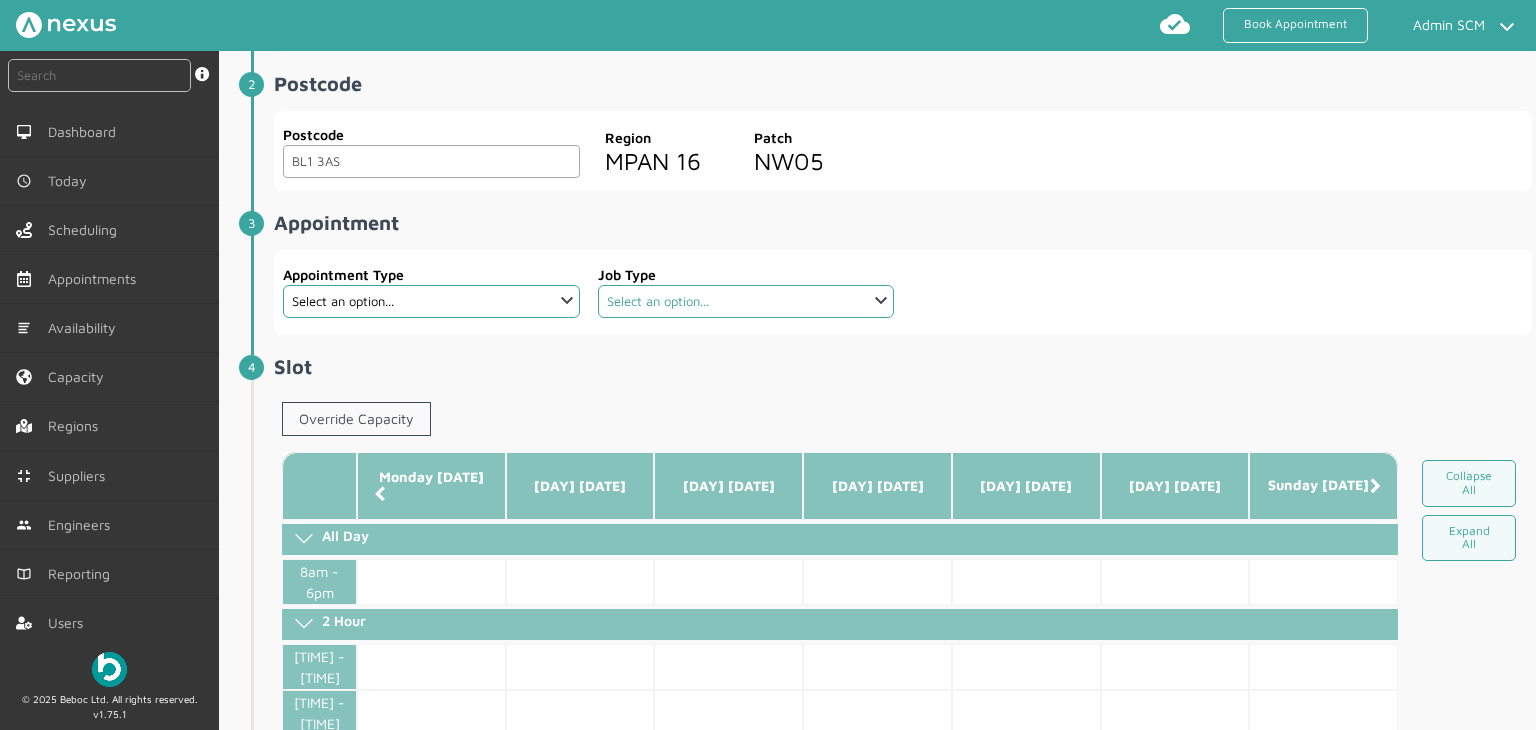 scroll, scrollTop: 500, scrollLeft: 0, axis: vertical 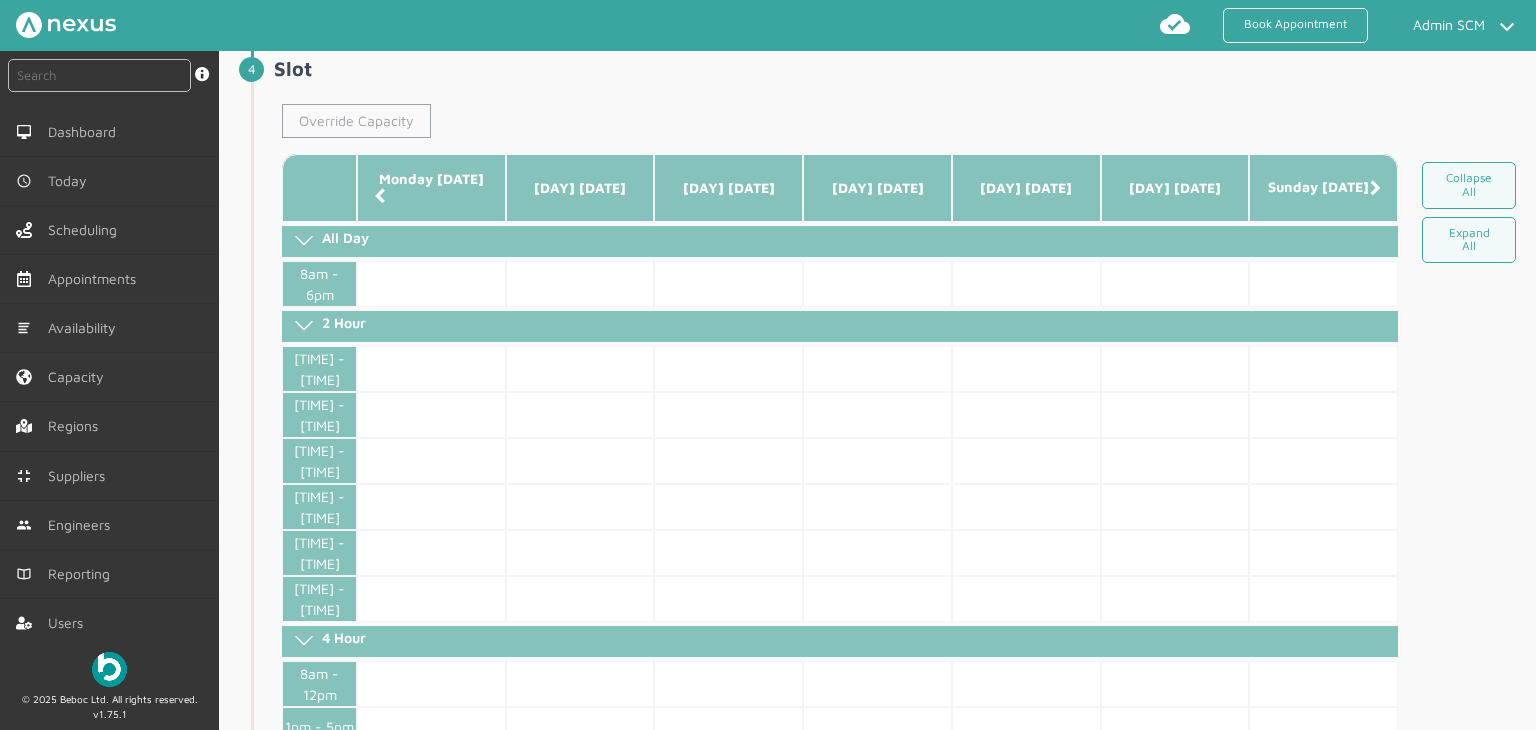click on "Override Capacity" 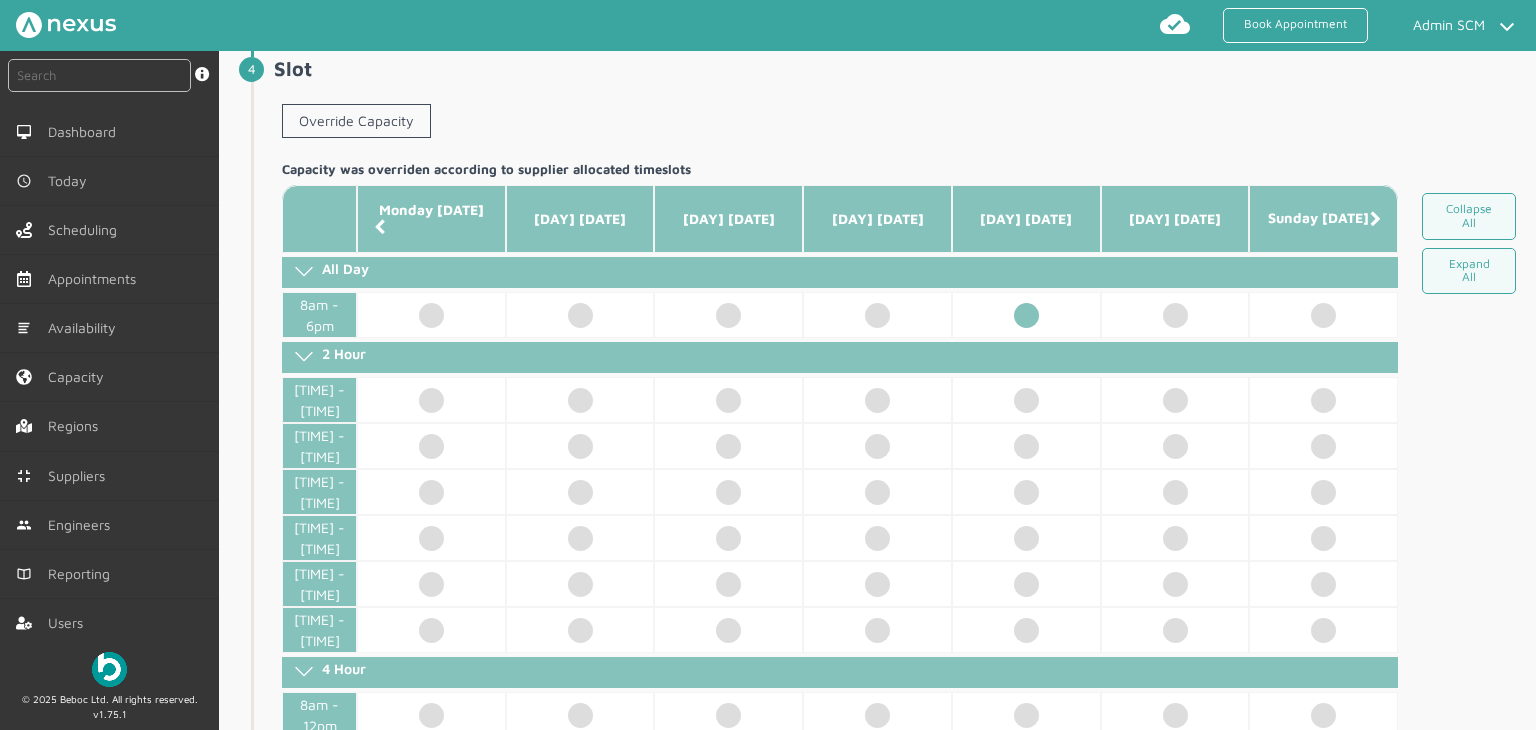 click 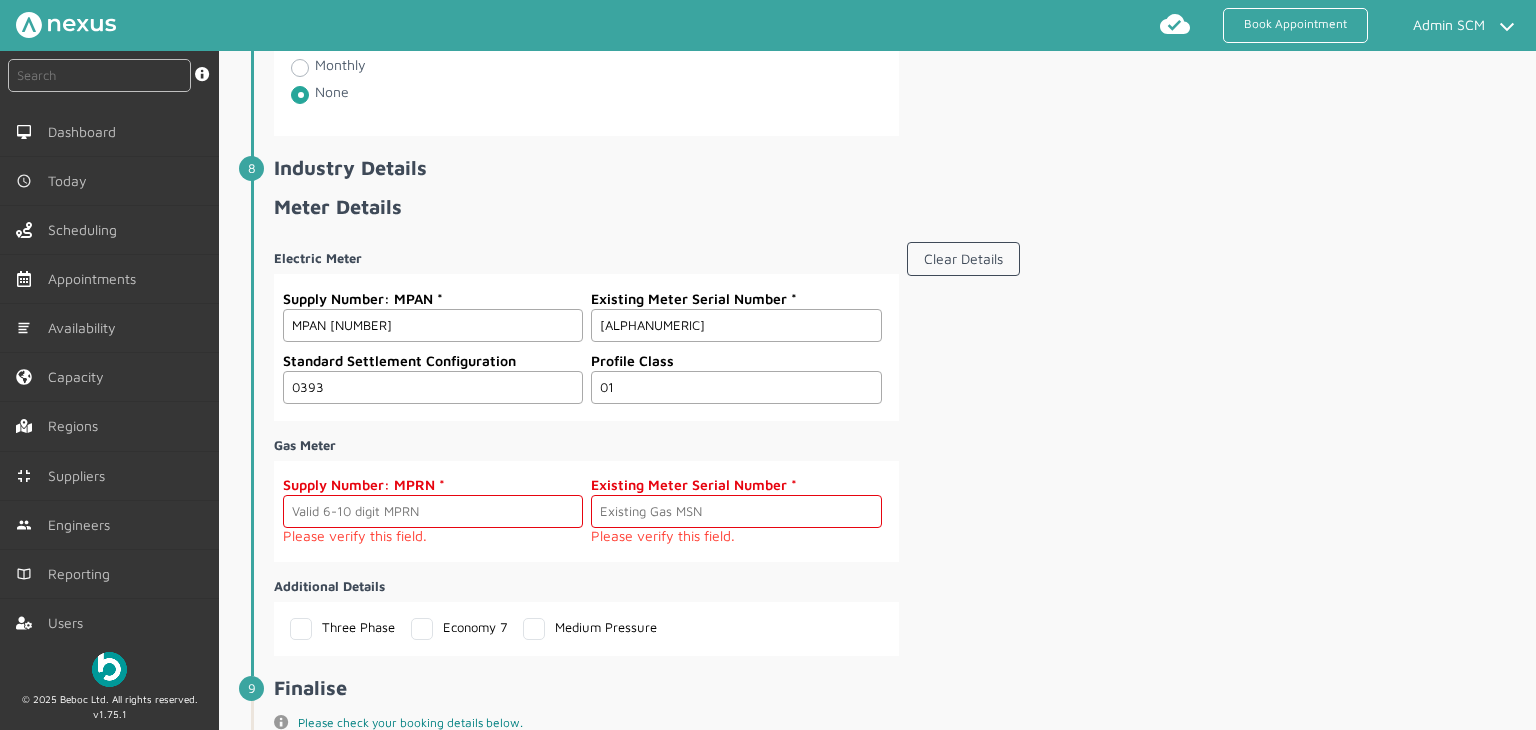 scroll, scrollTop: 3200, scrollLeft: 0, axis: vertical 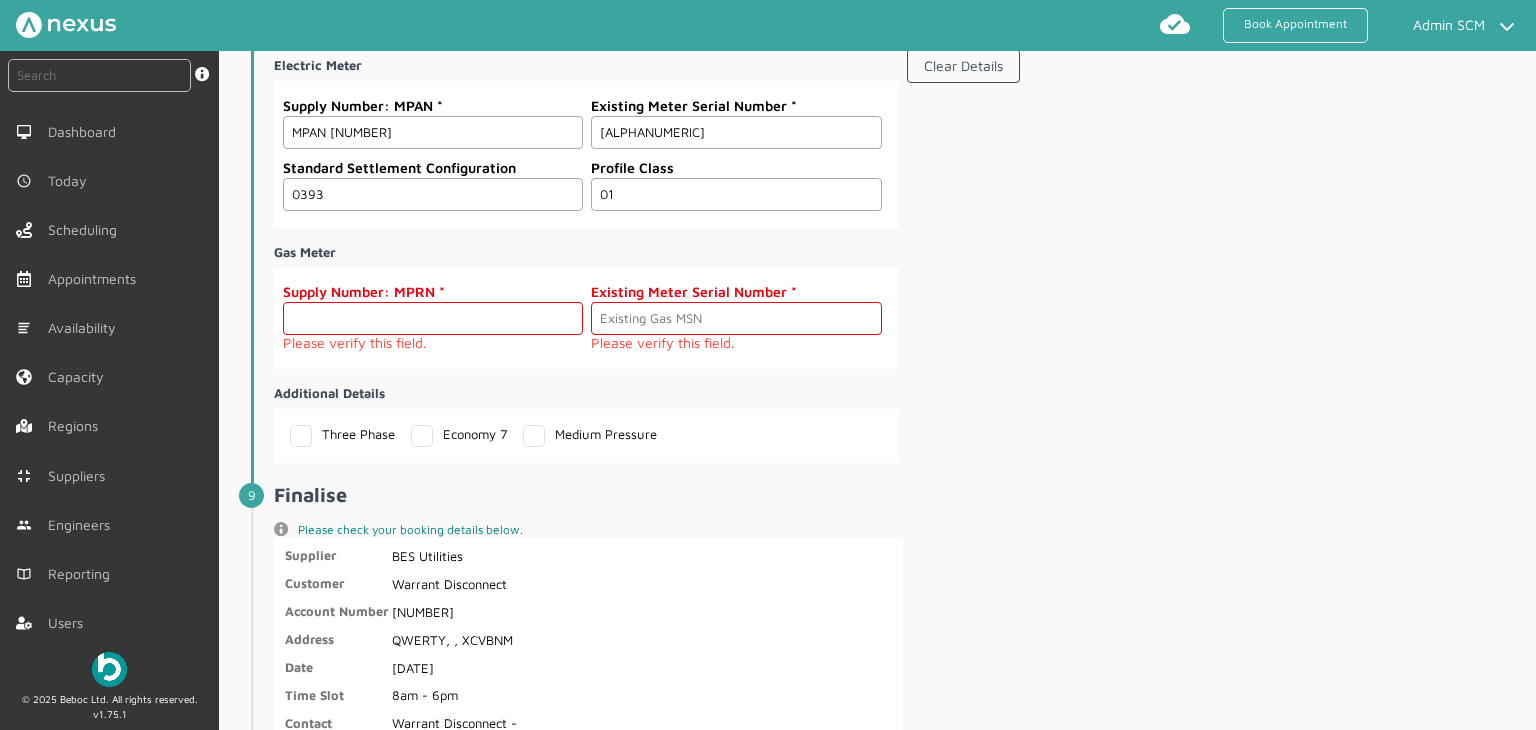 click 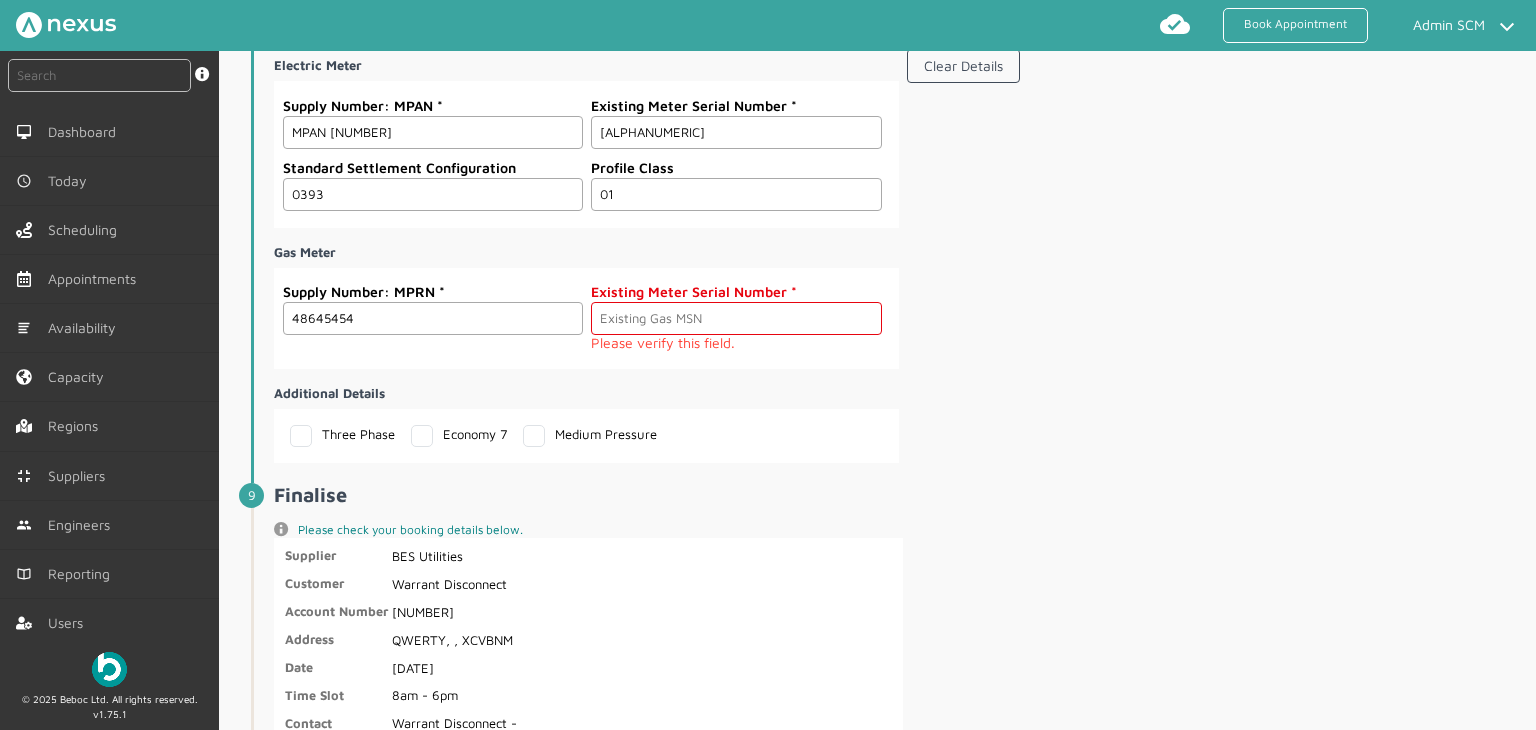 type on "48645454" 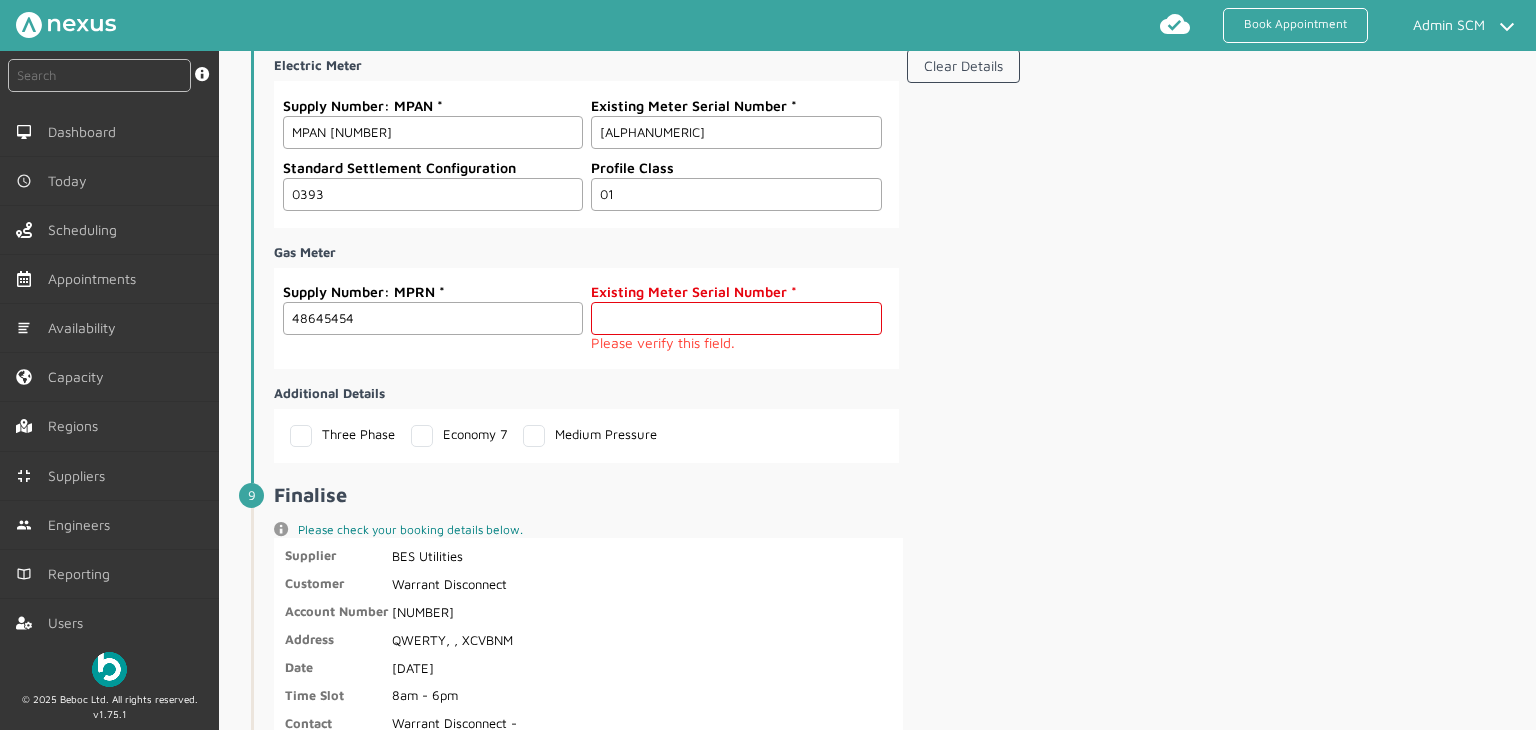 click 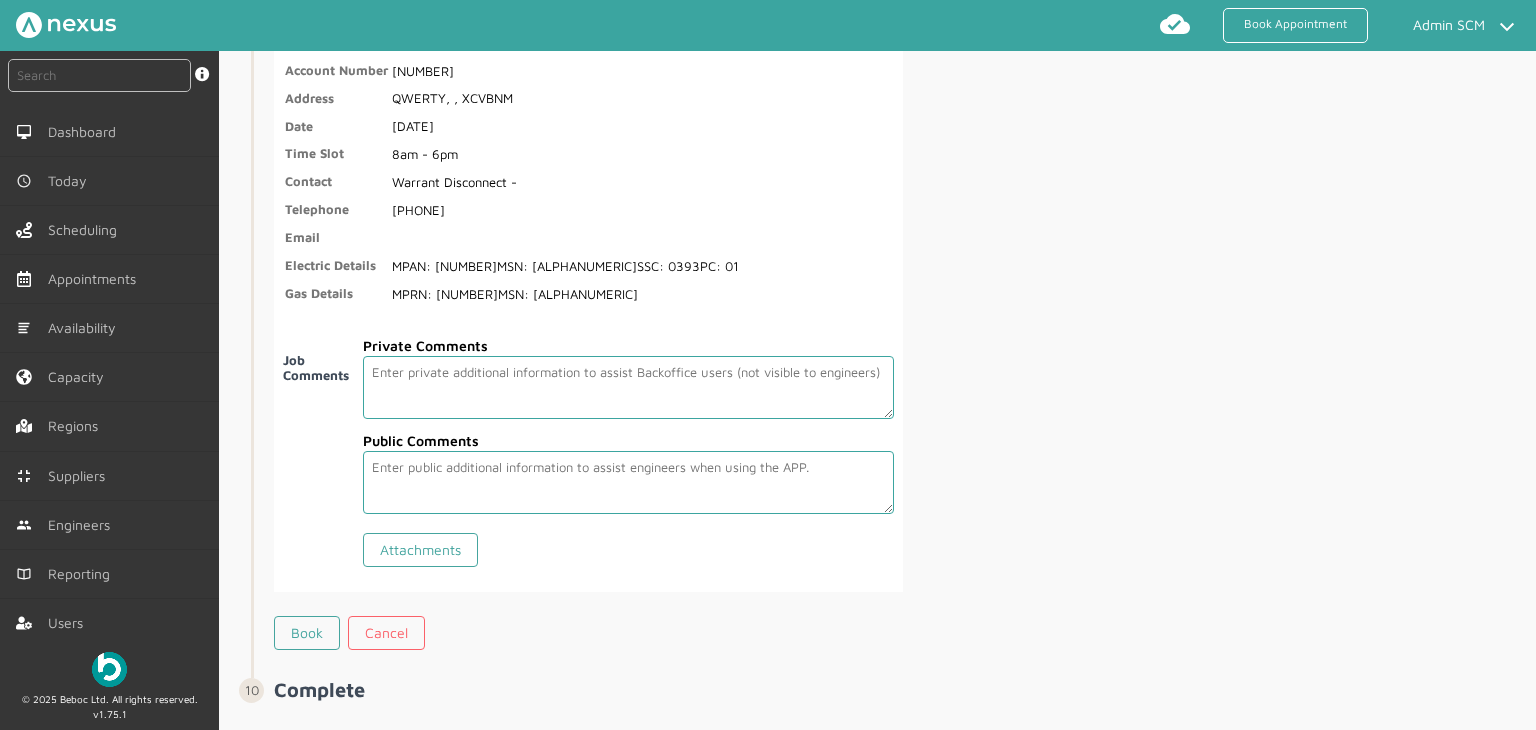 scroll, scrollTop: 3737, scrollLeft: 0, axis: vertical 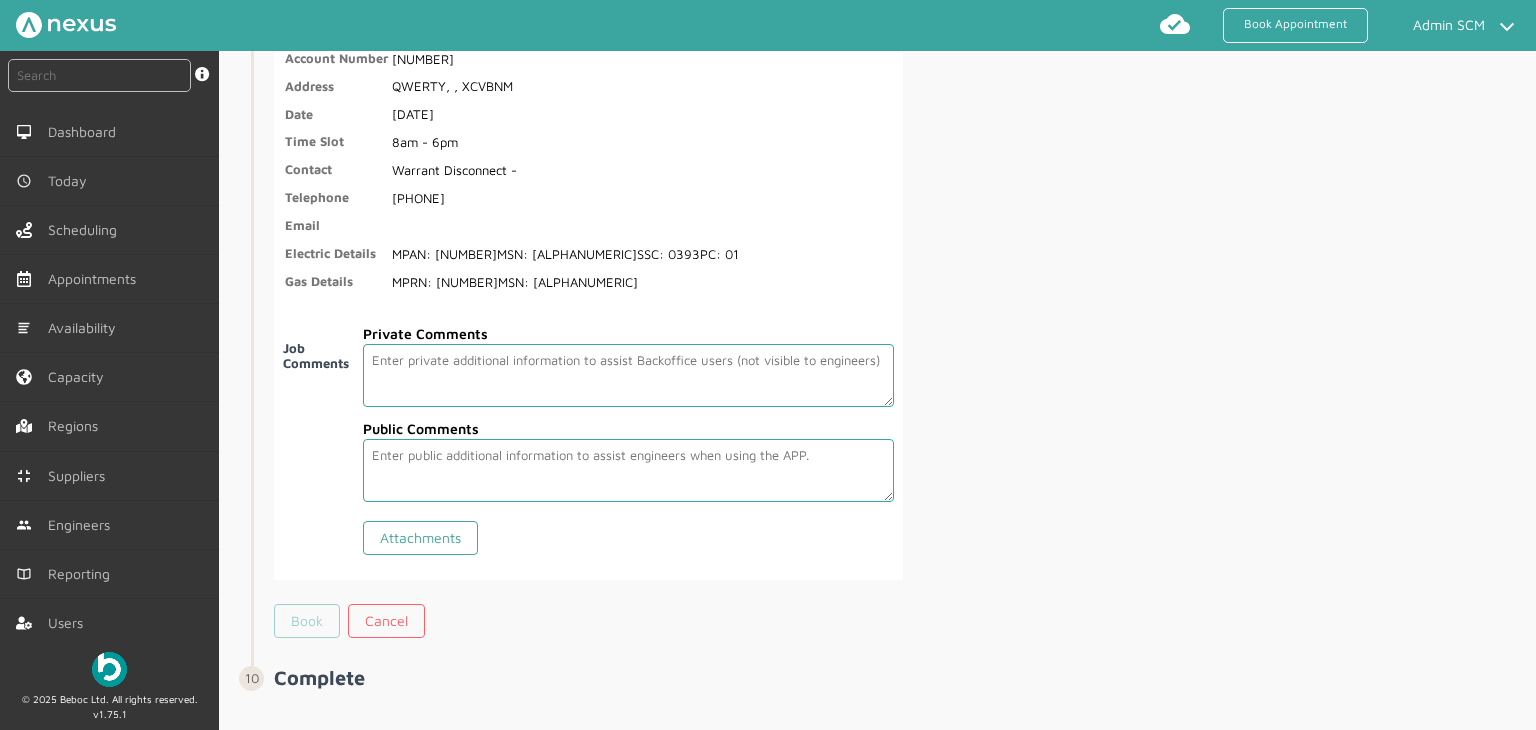 type on "G98765432" 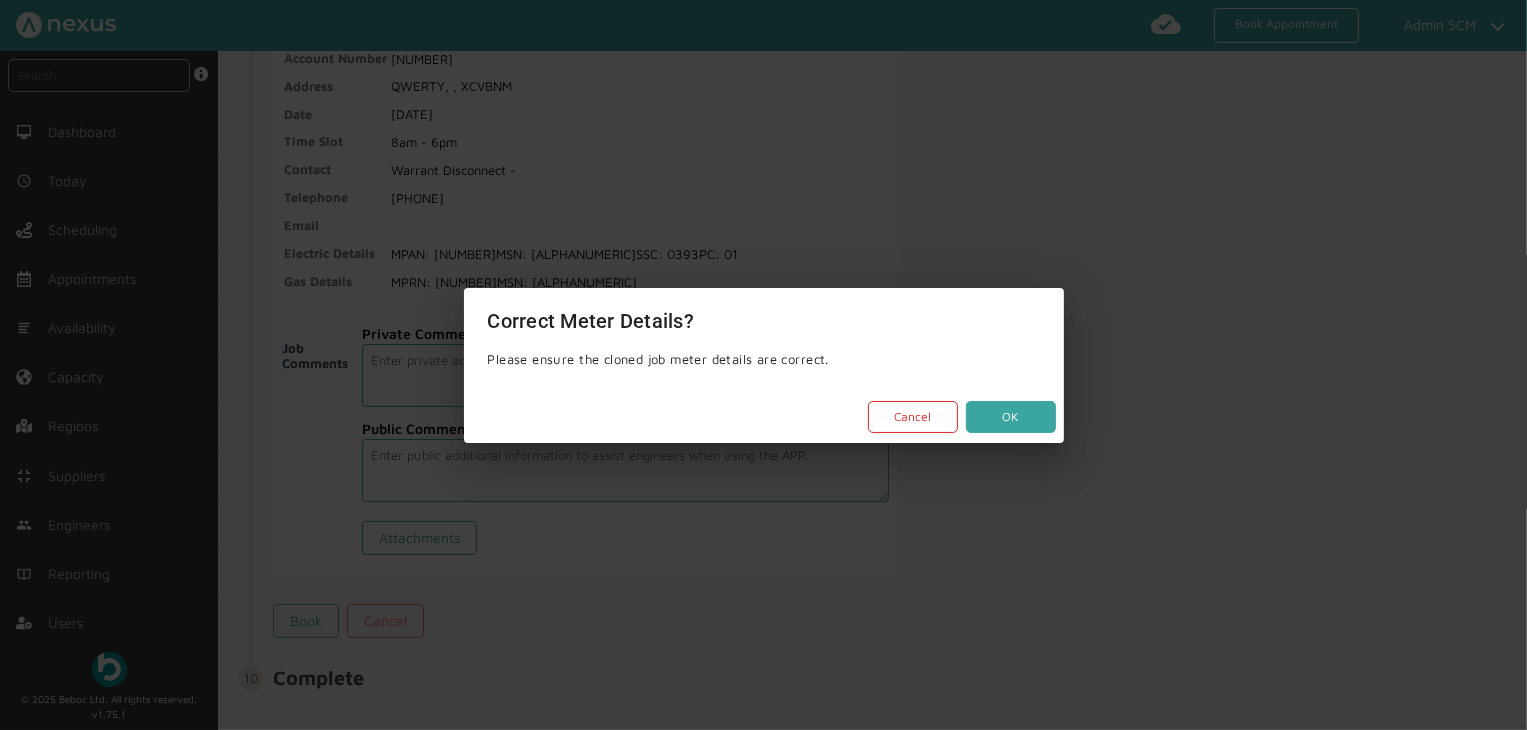click on "OK" at bounding box center (1011, 417) 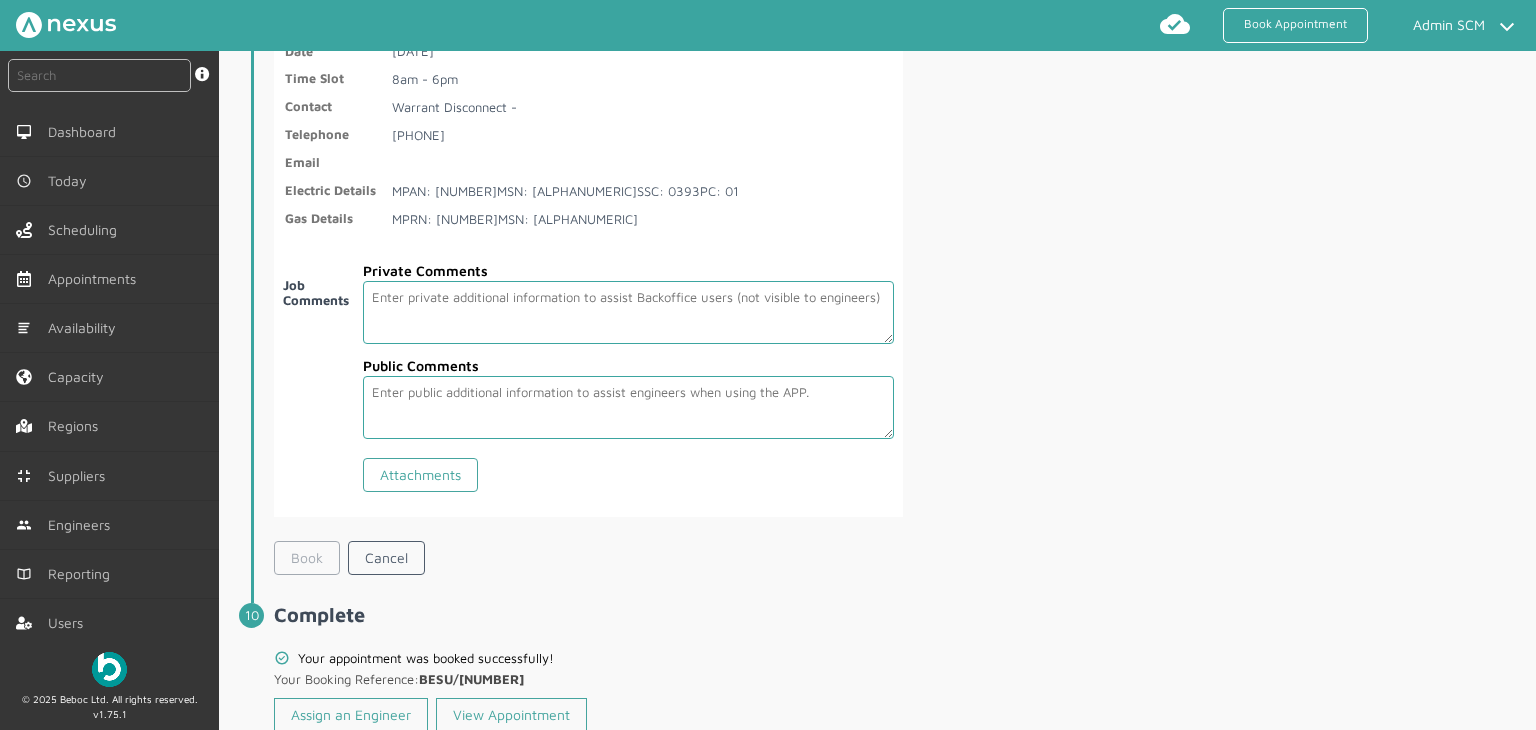 scroll, scrollTop: 3834, scrollLeft: 0, axis: vertical 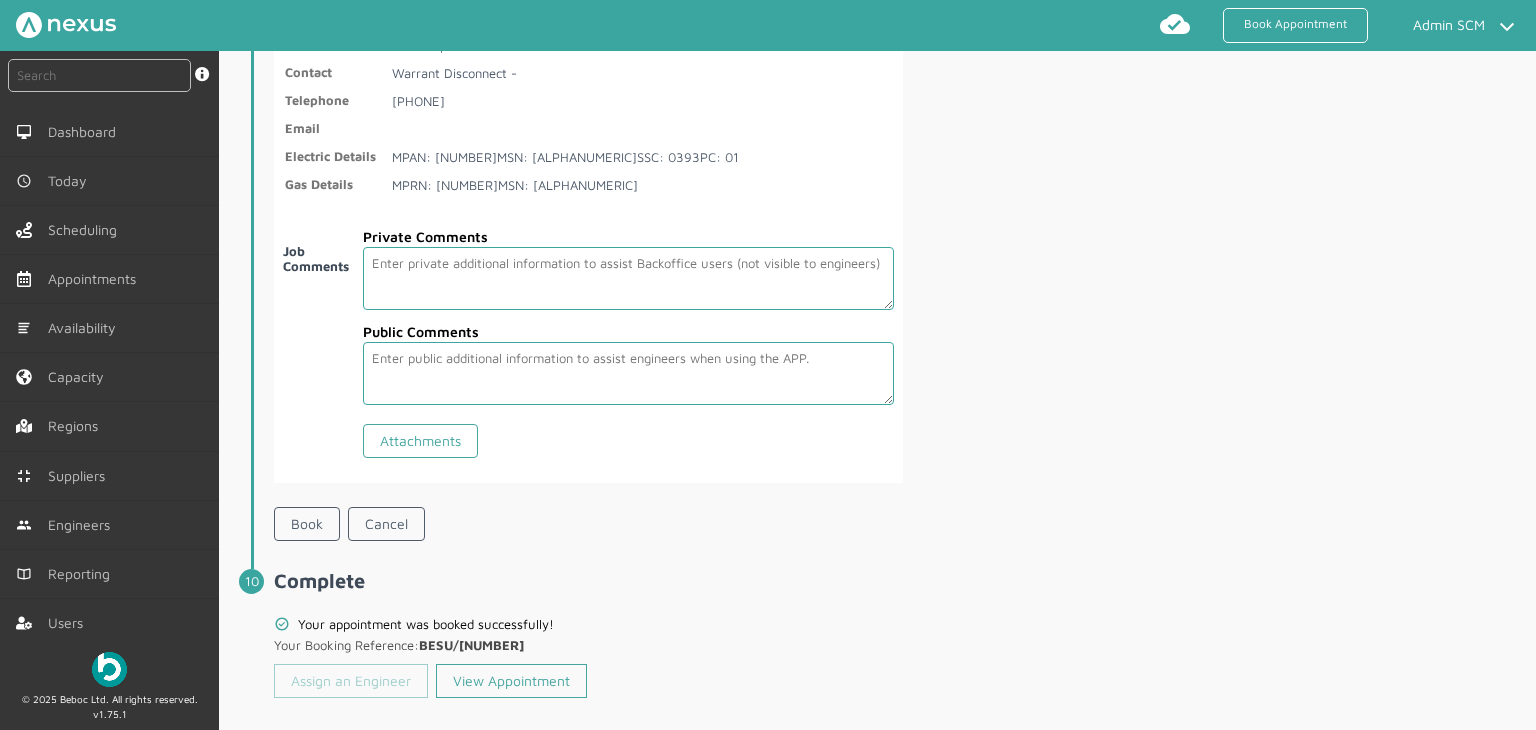 click on "Assign an Engineer" 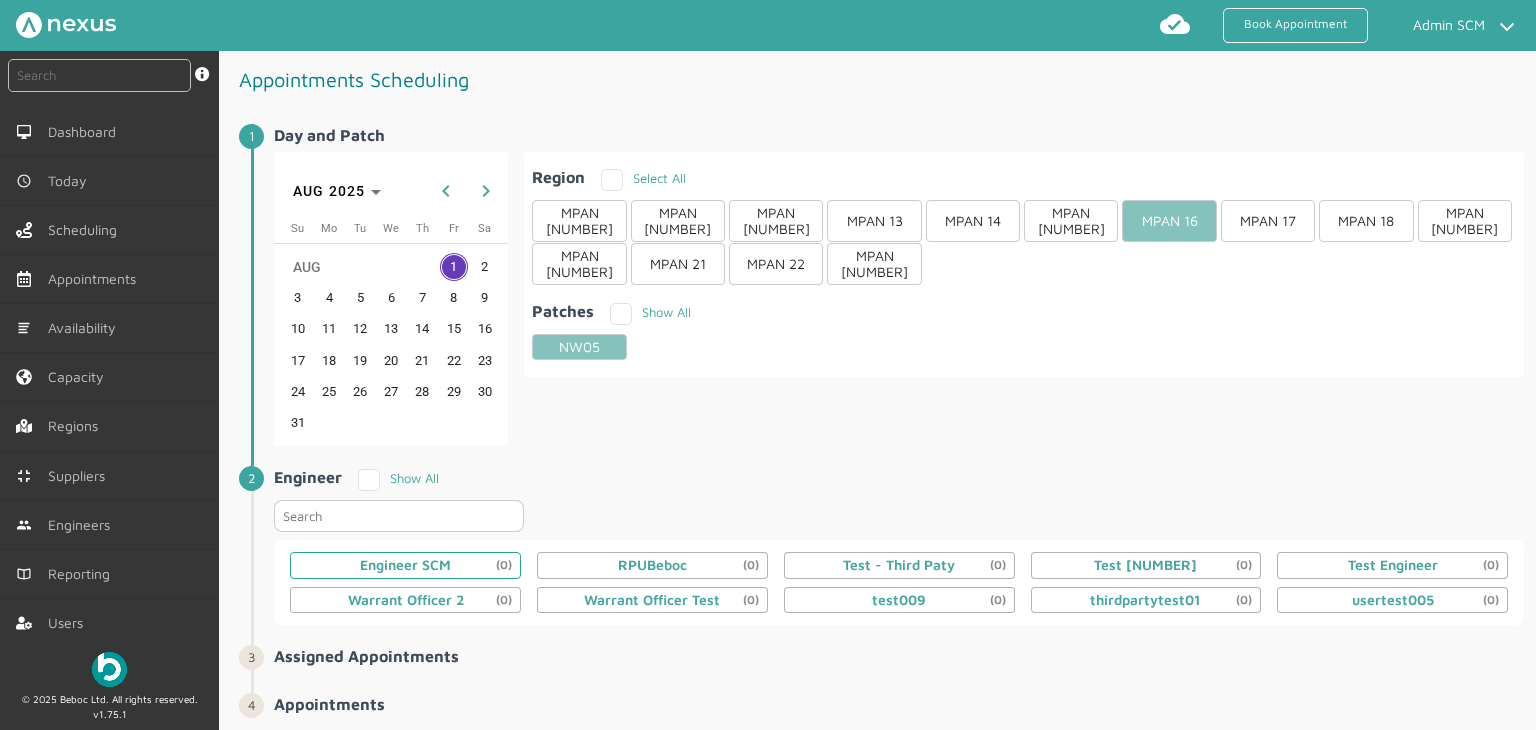 click on "Engineer SCM  (0)" 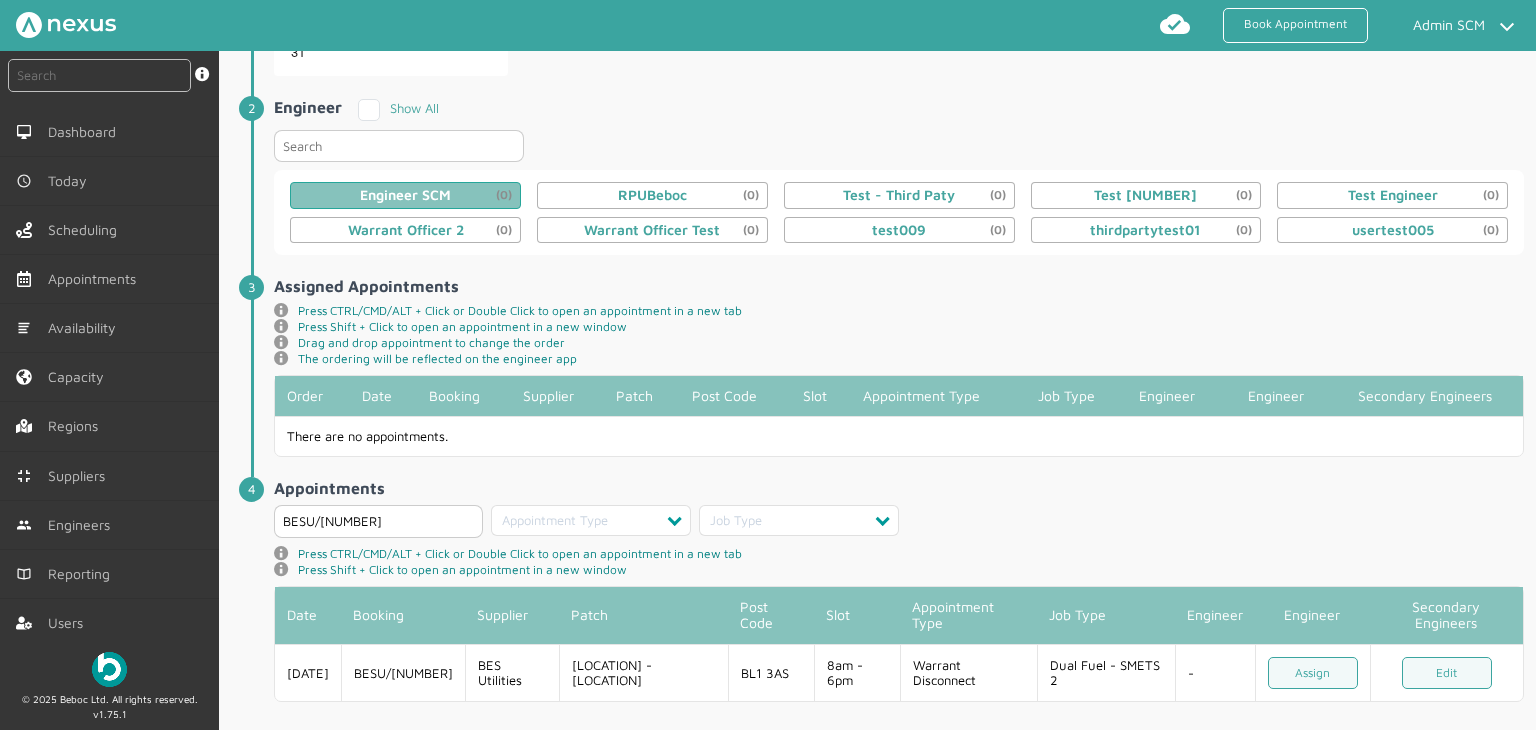 scroll, scrollTop: 373, scrollLeft: 0, axis: vertical 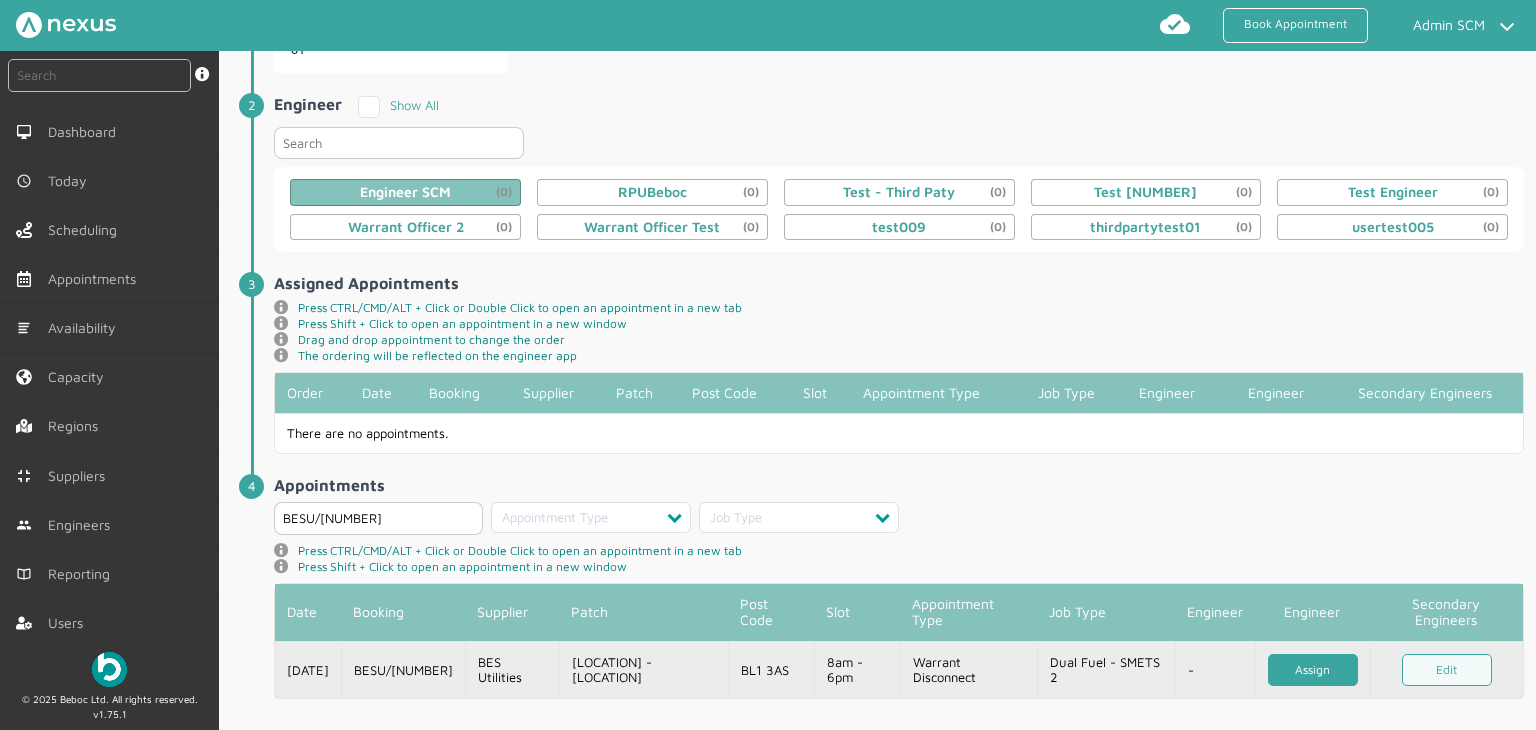 click on "Assign" 